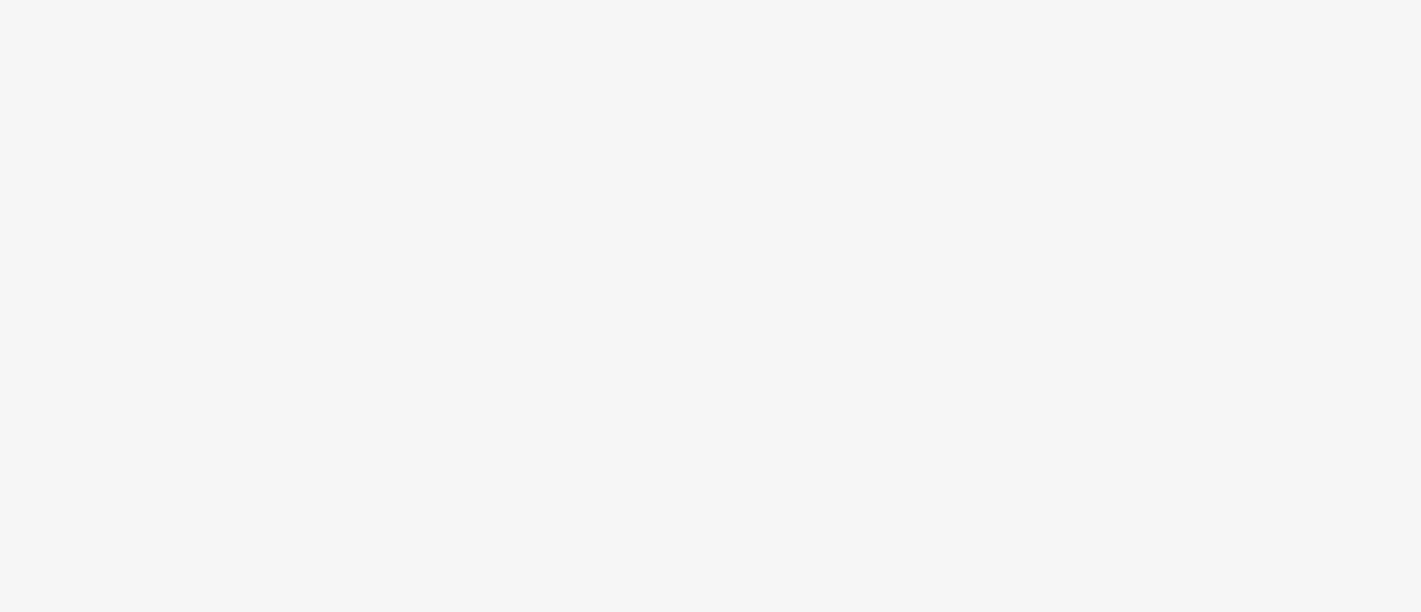 scroll, scrollTop: 0, scrollLeft: 0, axis: both 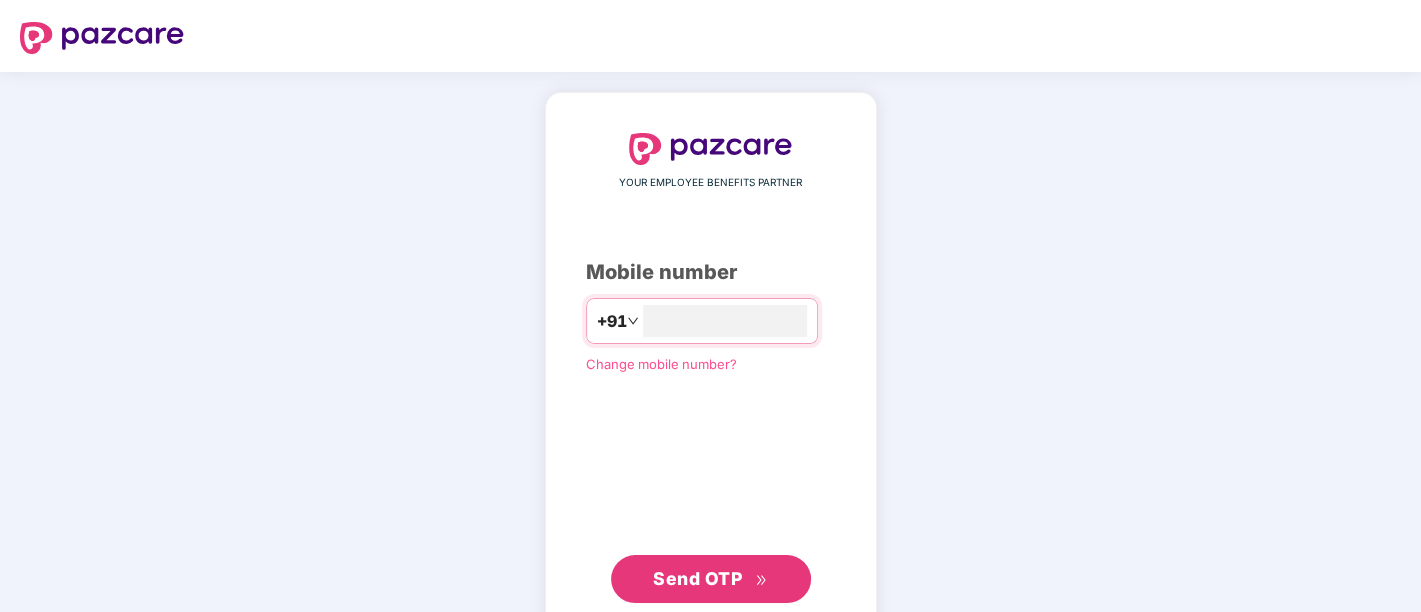 type on "**********" 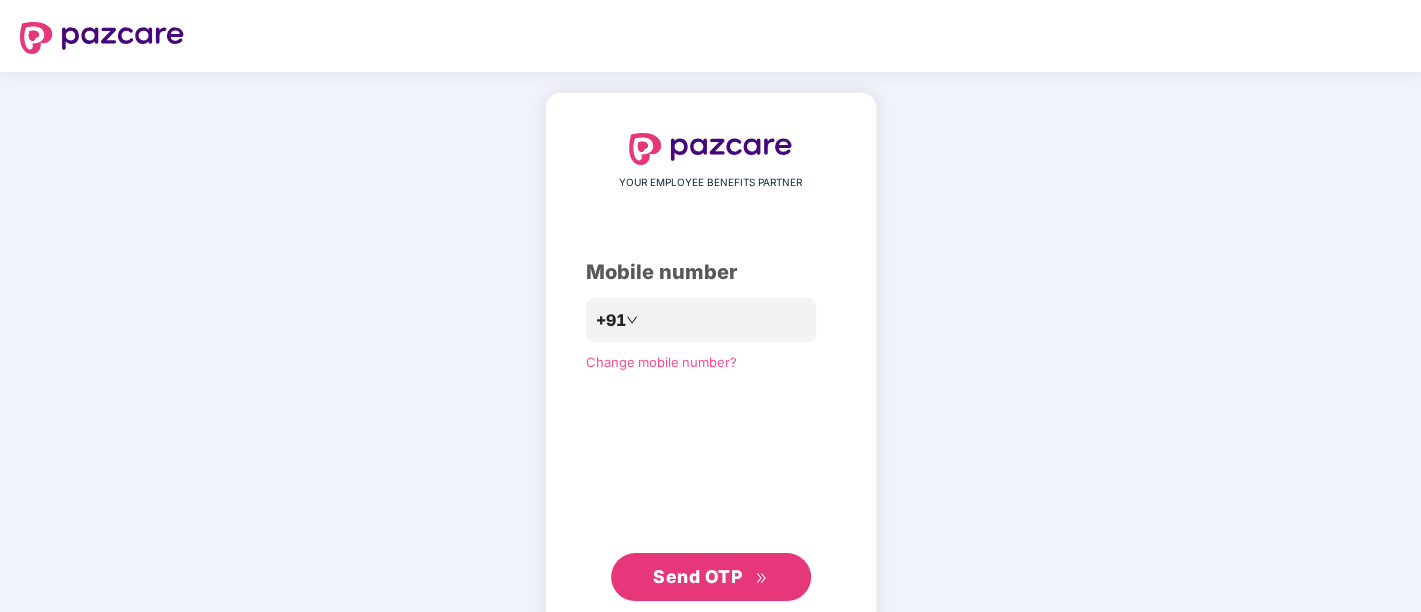 click on "Send OTP" at bounding box center (697, 576) 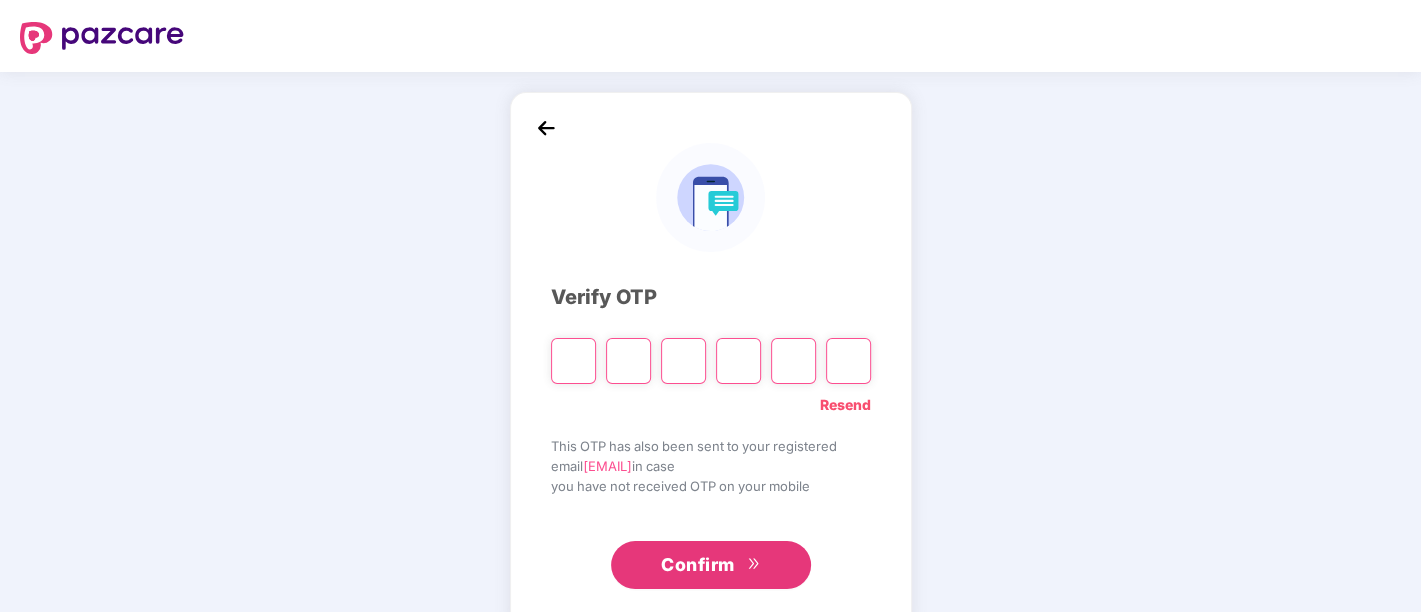paste on "*" 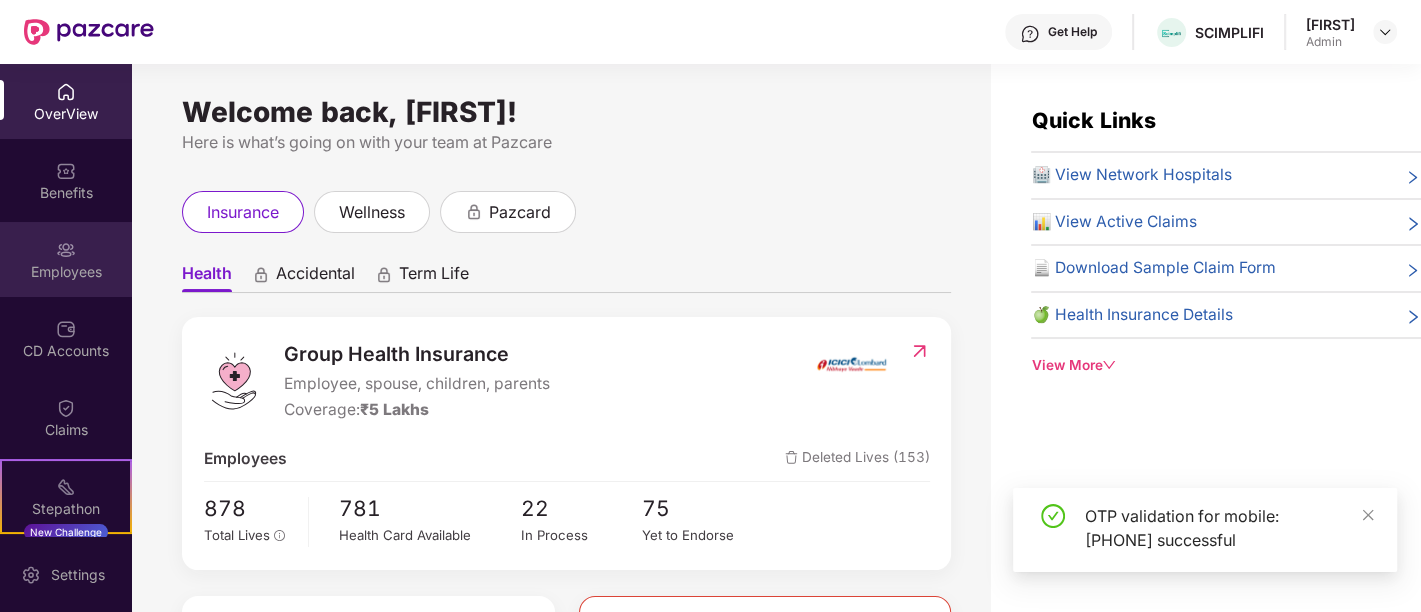 click on "Employees" at bounding box center (66, 272) 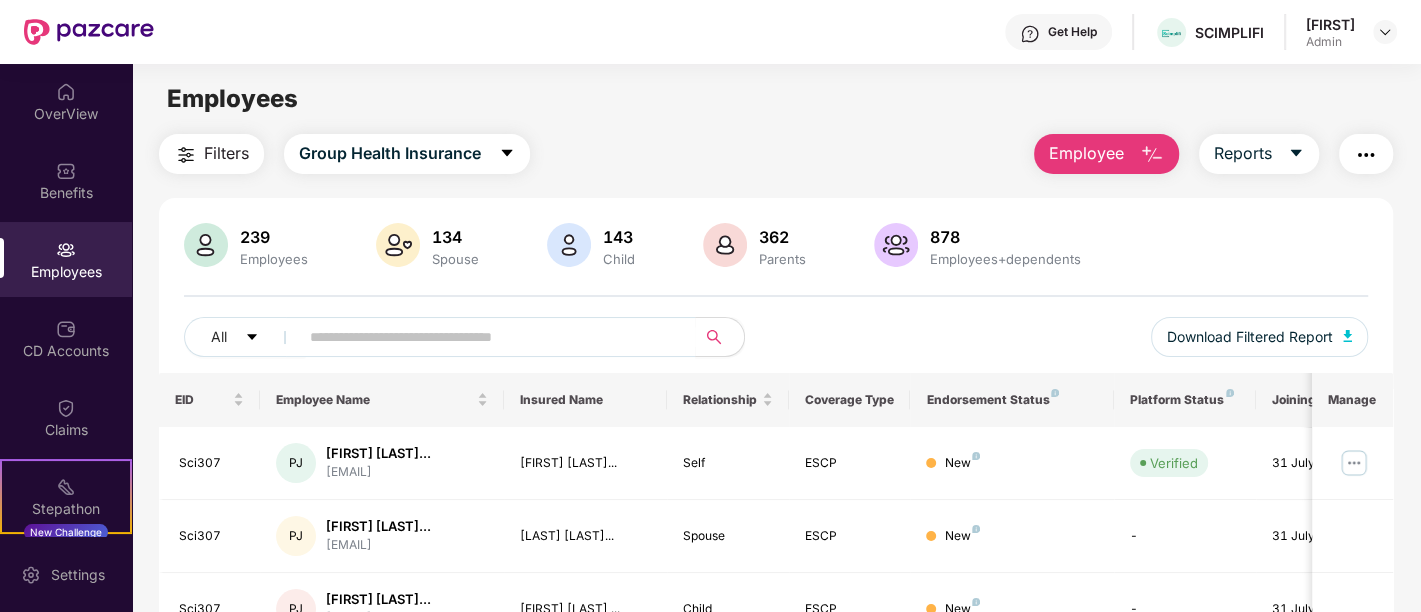click on "Employee" at bounding box center (1086, 153) 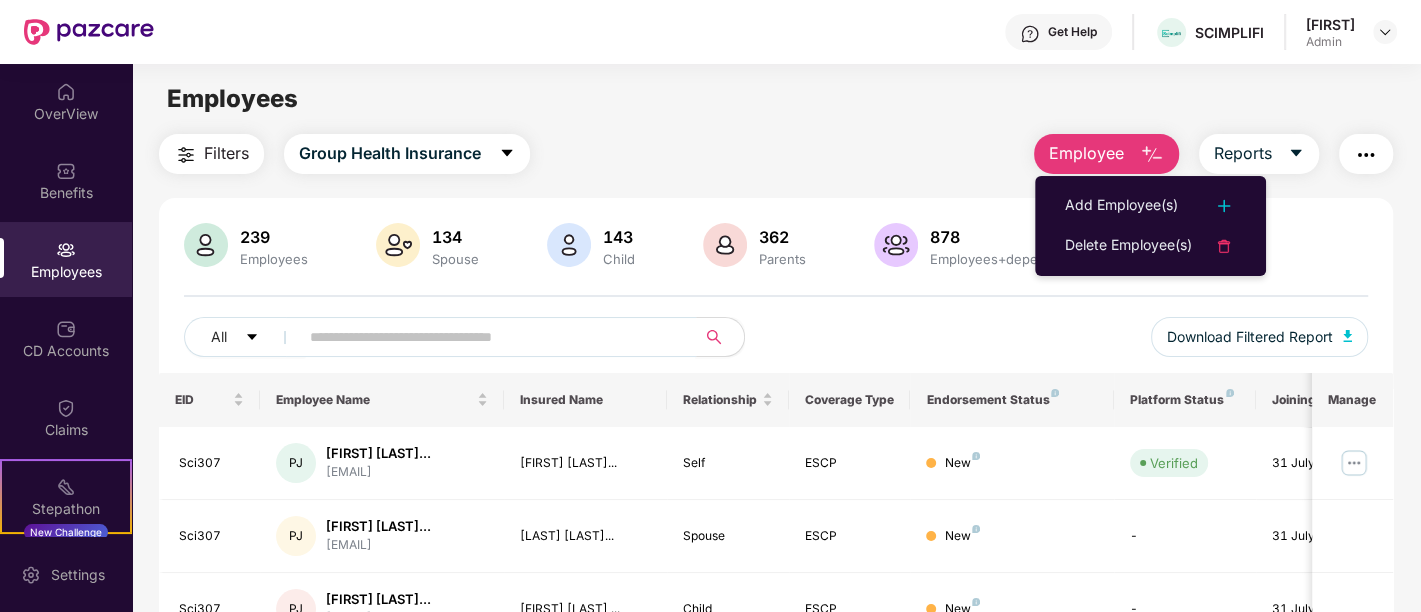 type 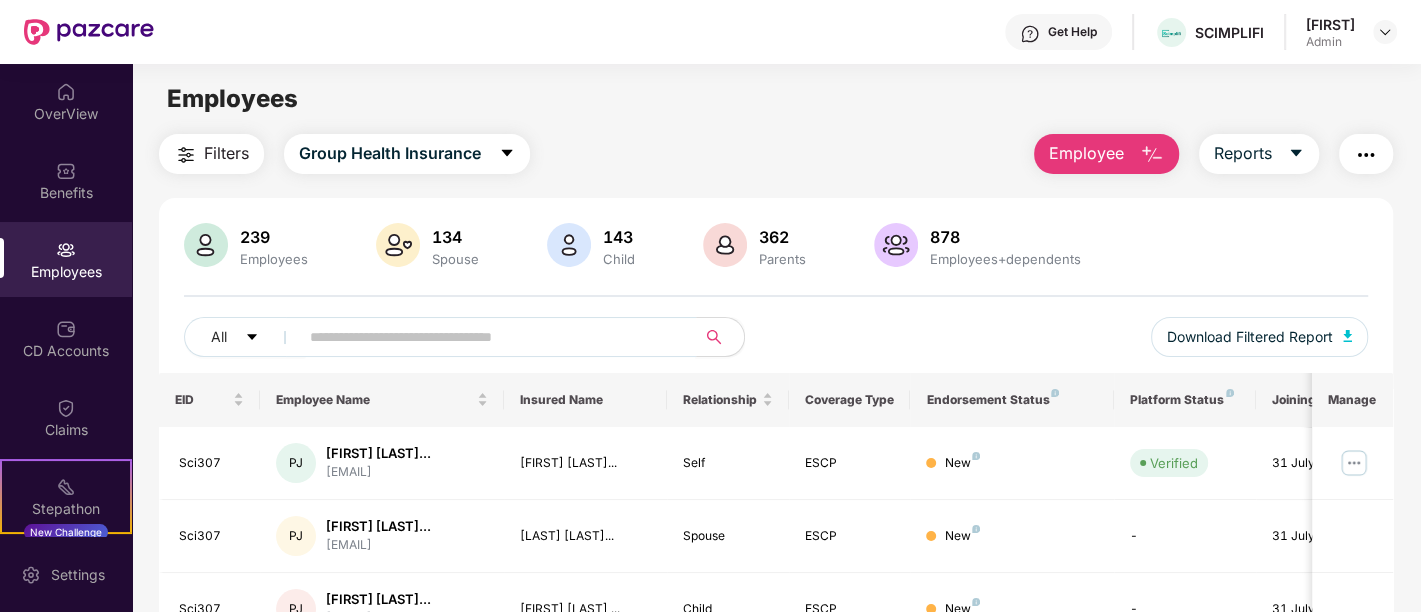 click at bounding box center (489, 337) 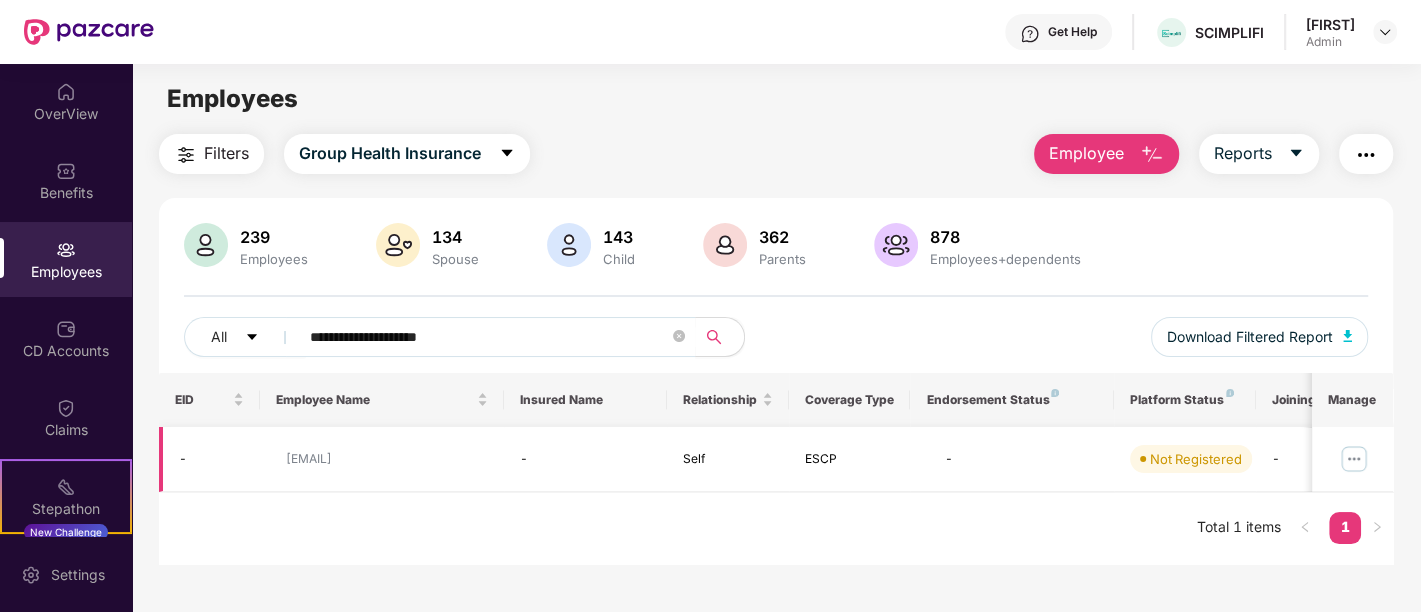 click at bounding box center (1354, 459) 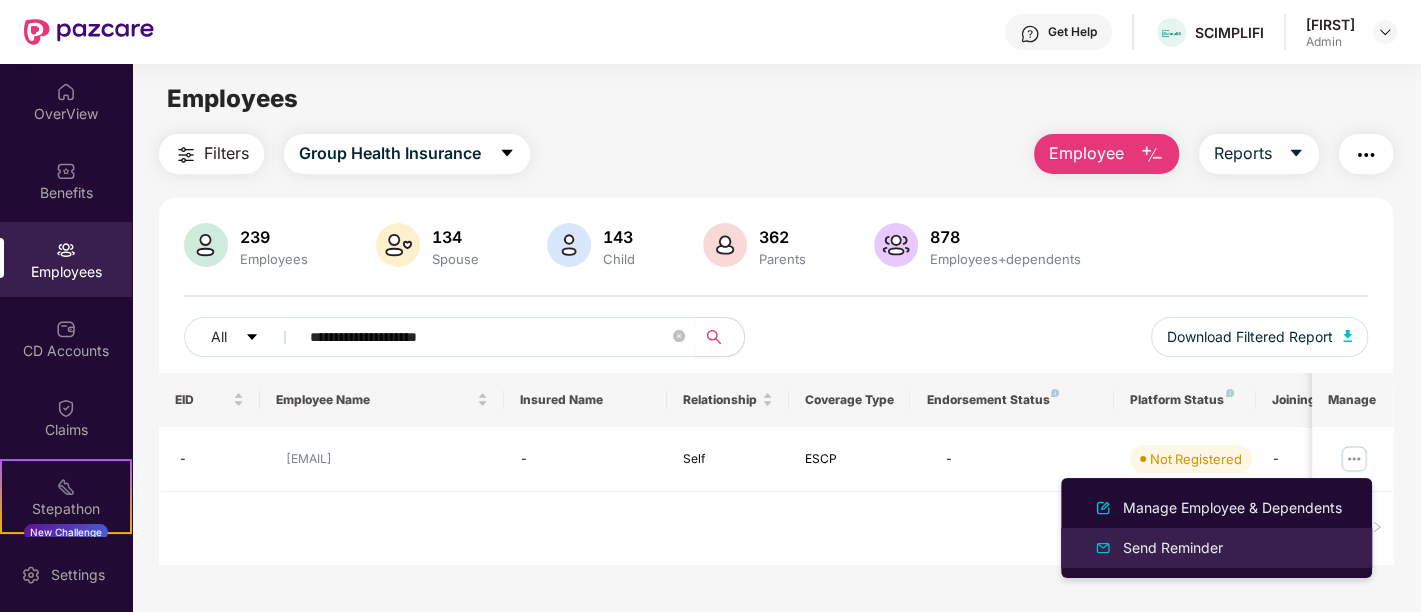 click on "Send Reminder" at bounding box center (1173, 548) 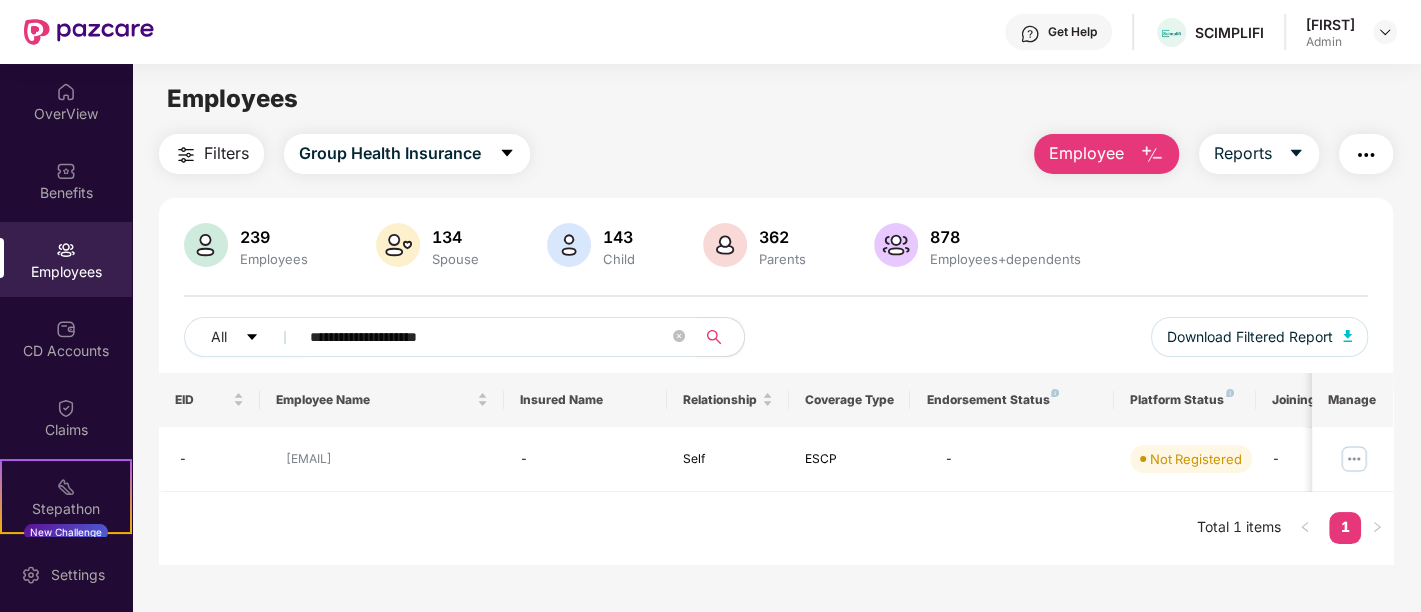 click on "**********" at bounding box center (489, 337) 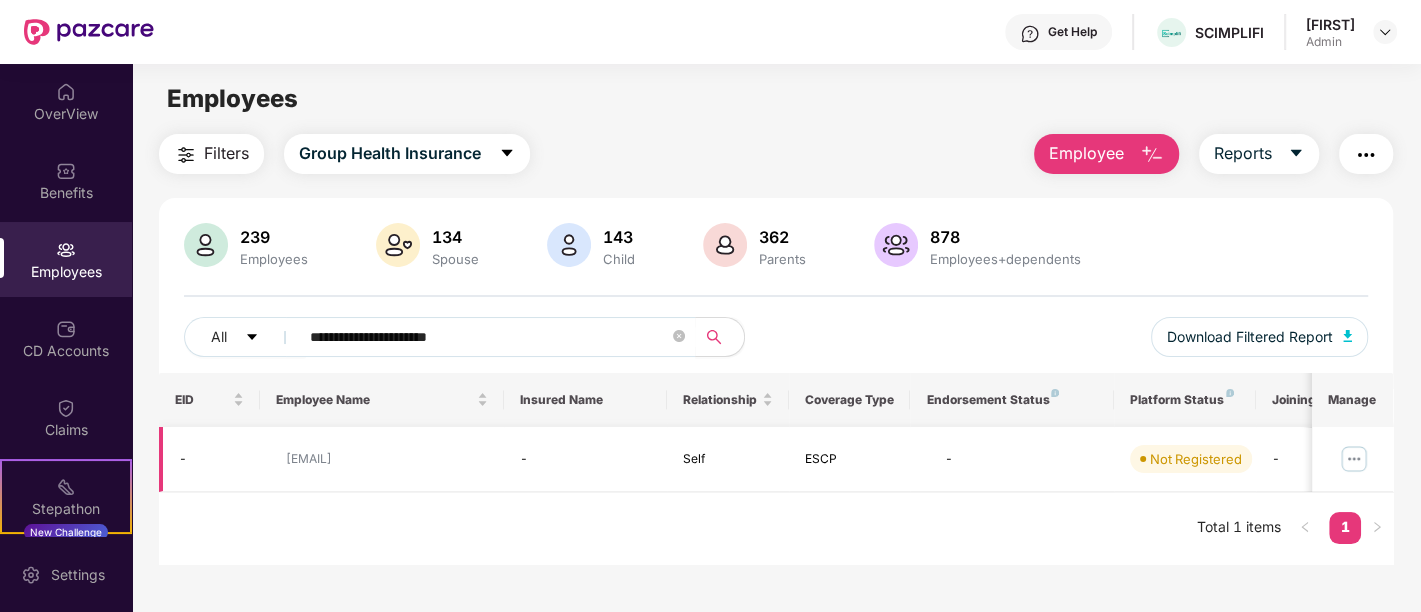 click at bounding box center [1354, 459] 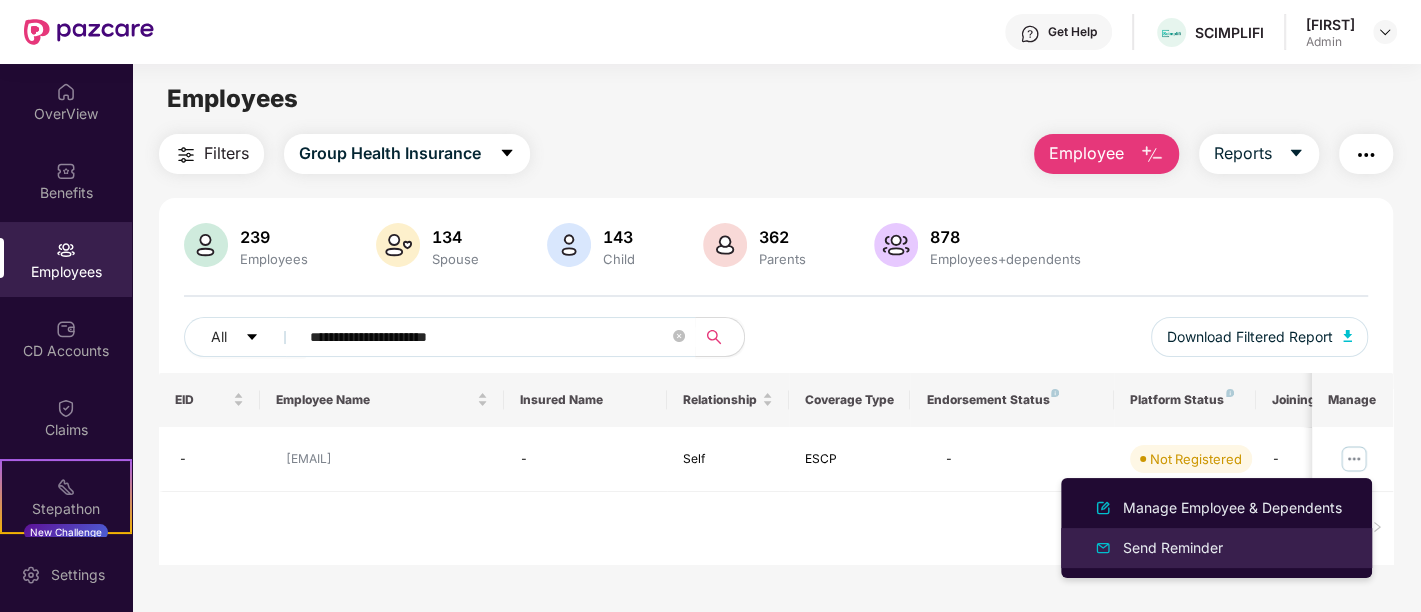 click on "Send Reminder" at bounding box center (1173, 548) 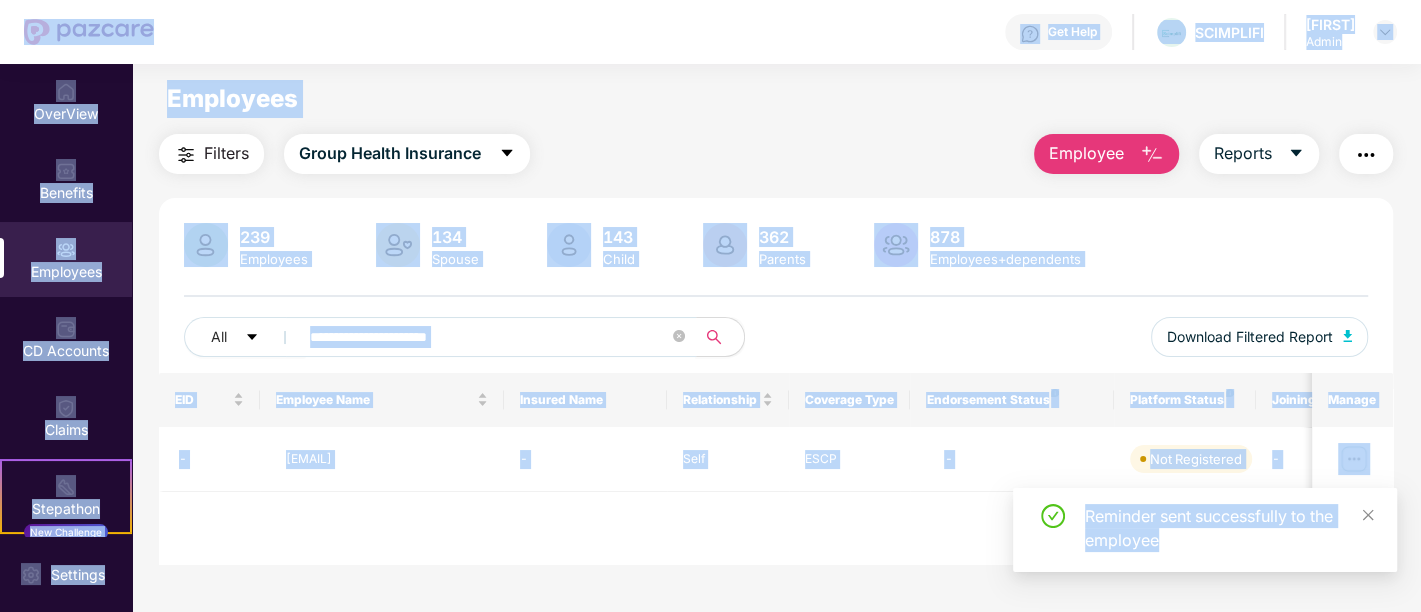 click on "**********" at bounding box center (489, 337) 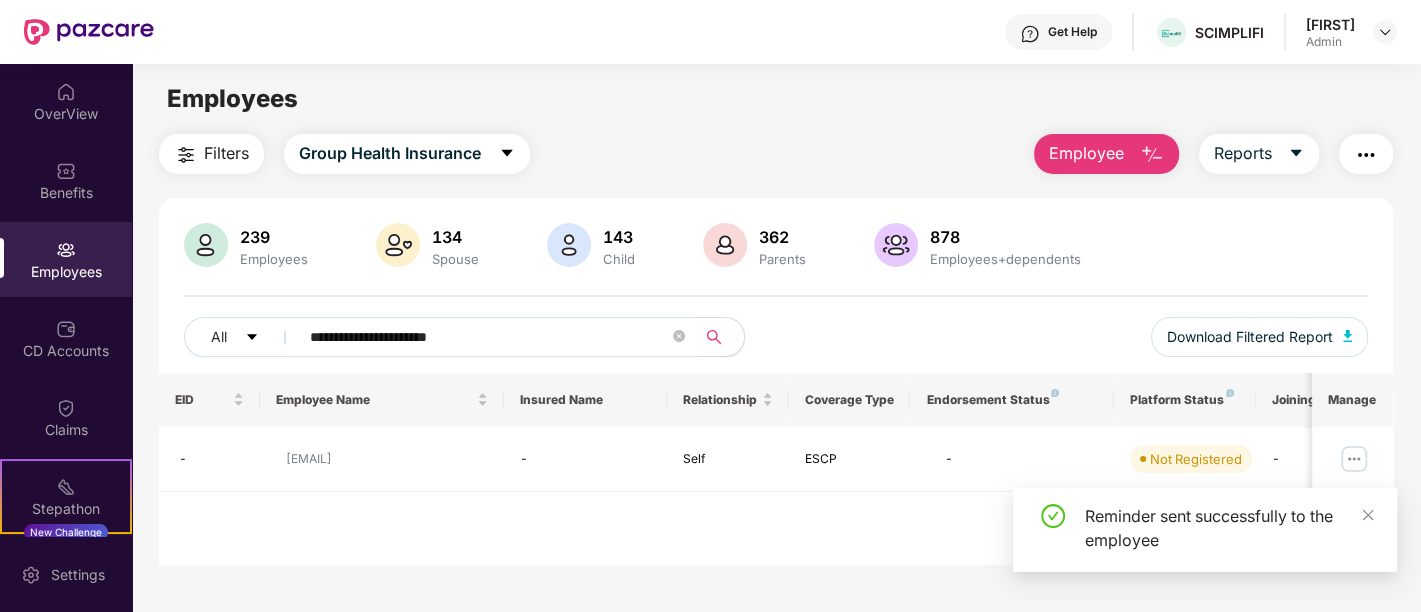 paste on "*" 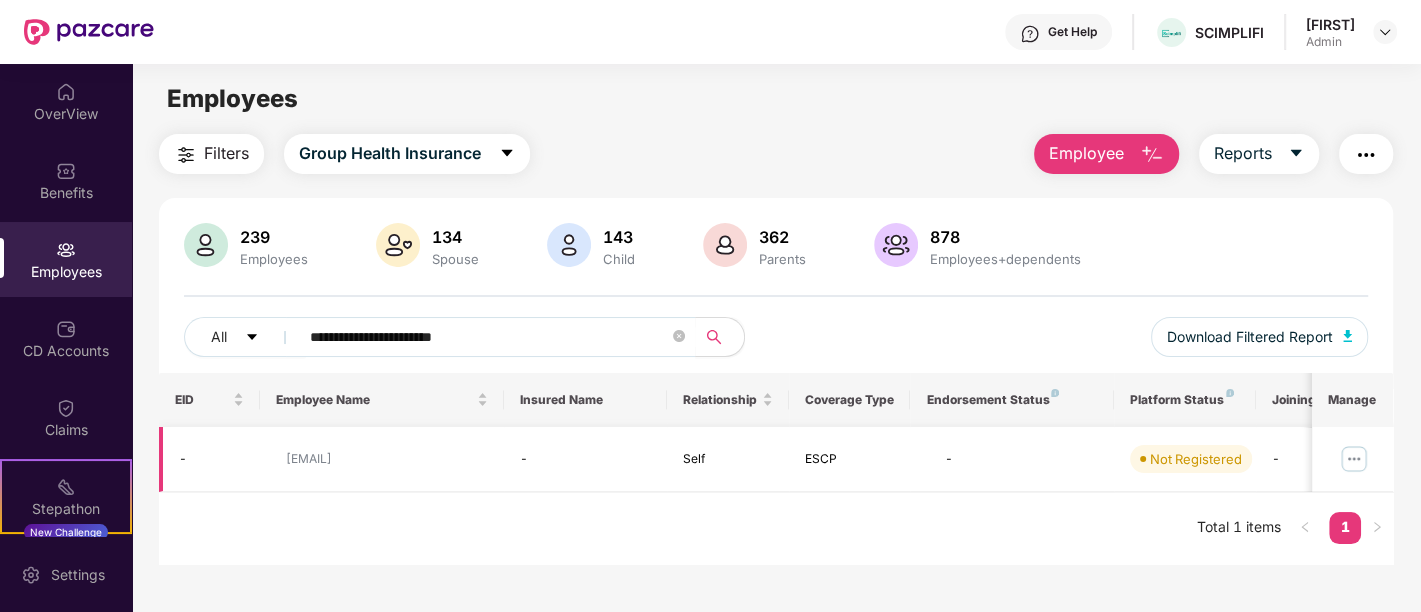 click at bounding box center [1354, 459] 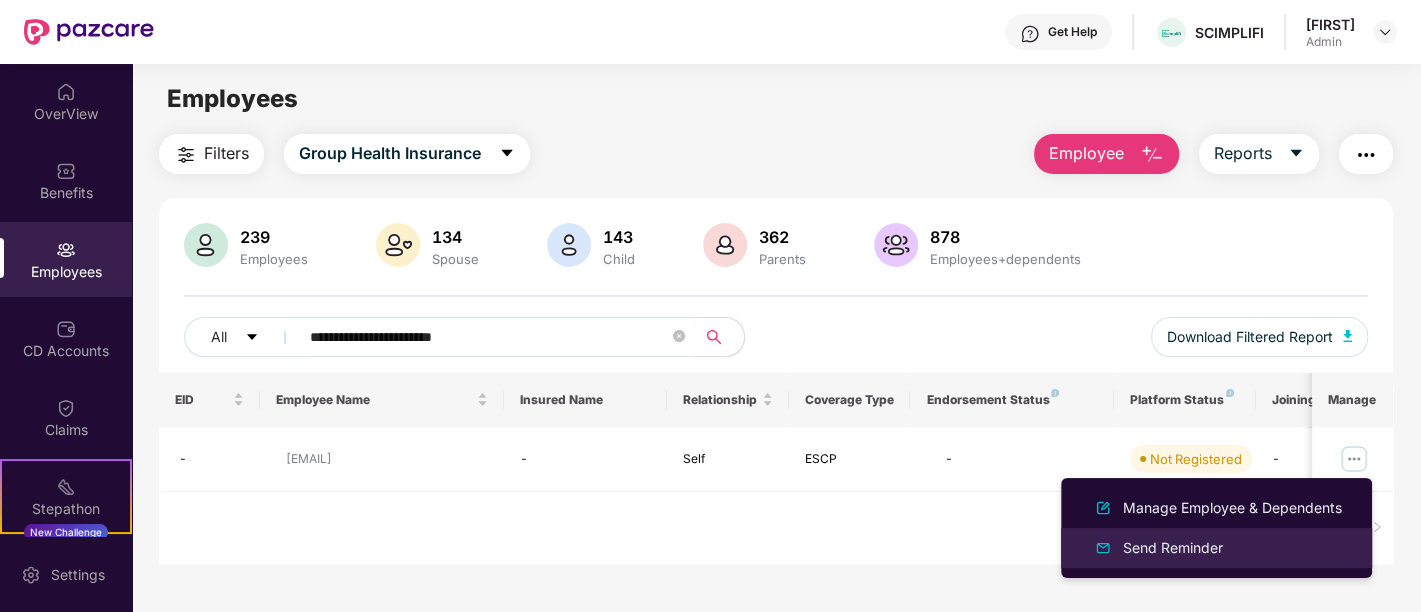 click on "Send Reminder" at bounding box center (1216, 548) 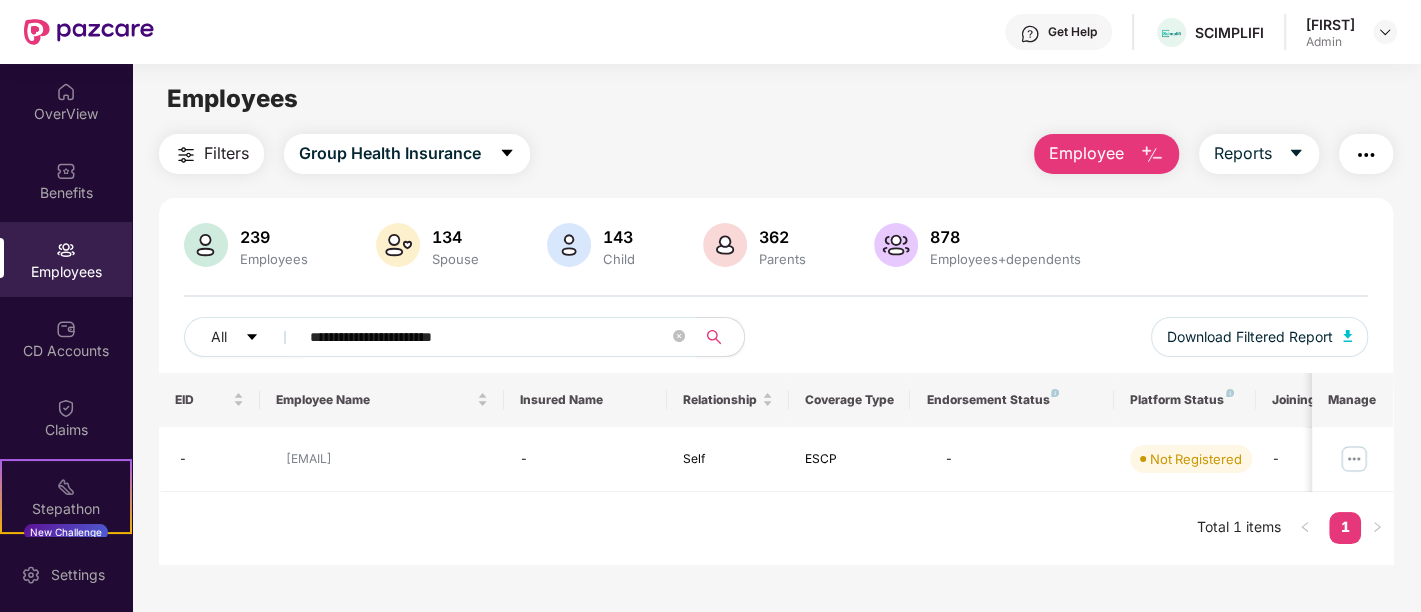 click on "**********" at bounding box center (489, 337) 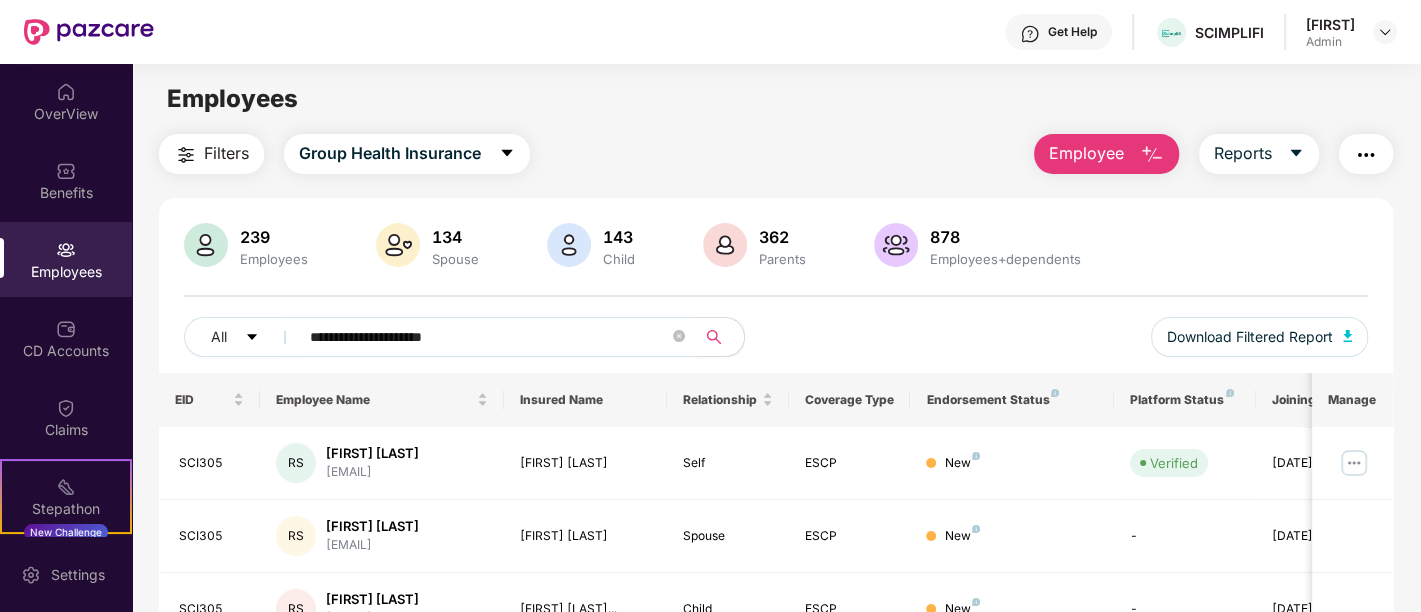 paste 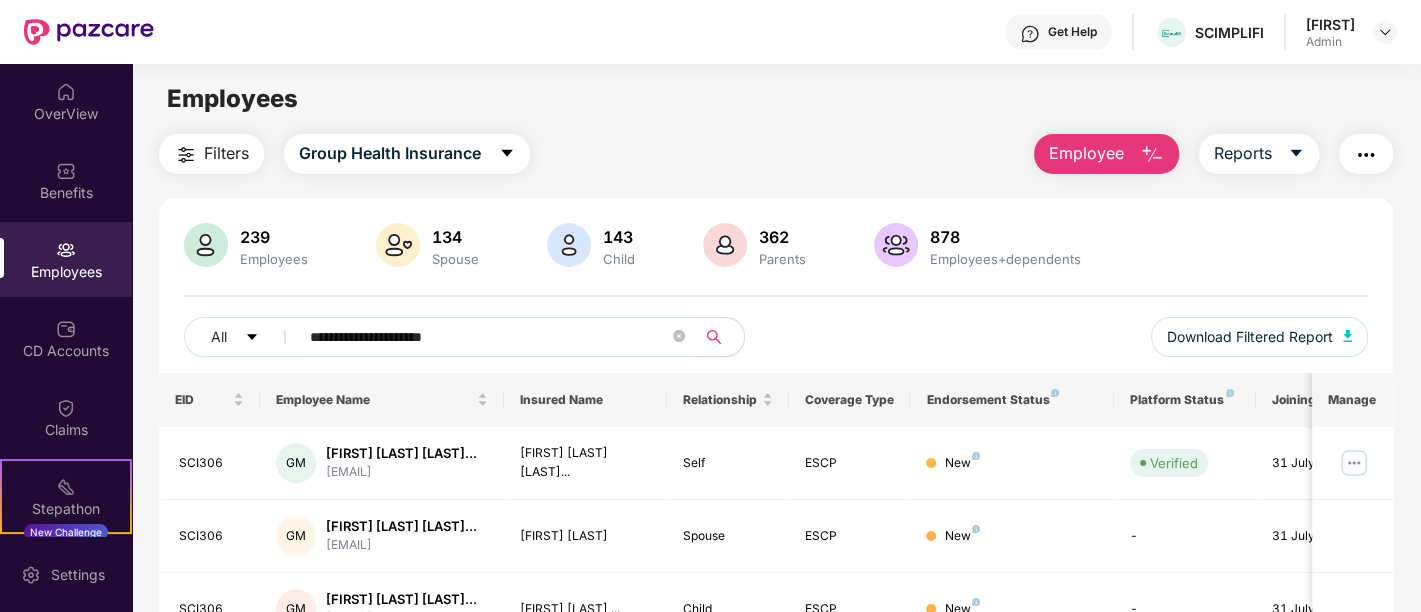 paste on "******" 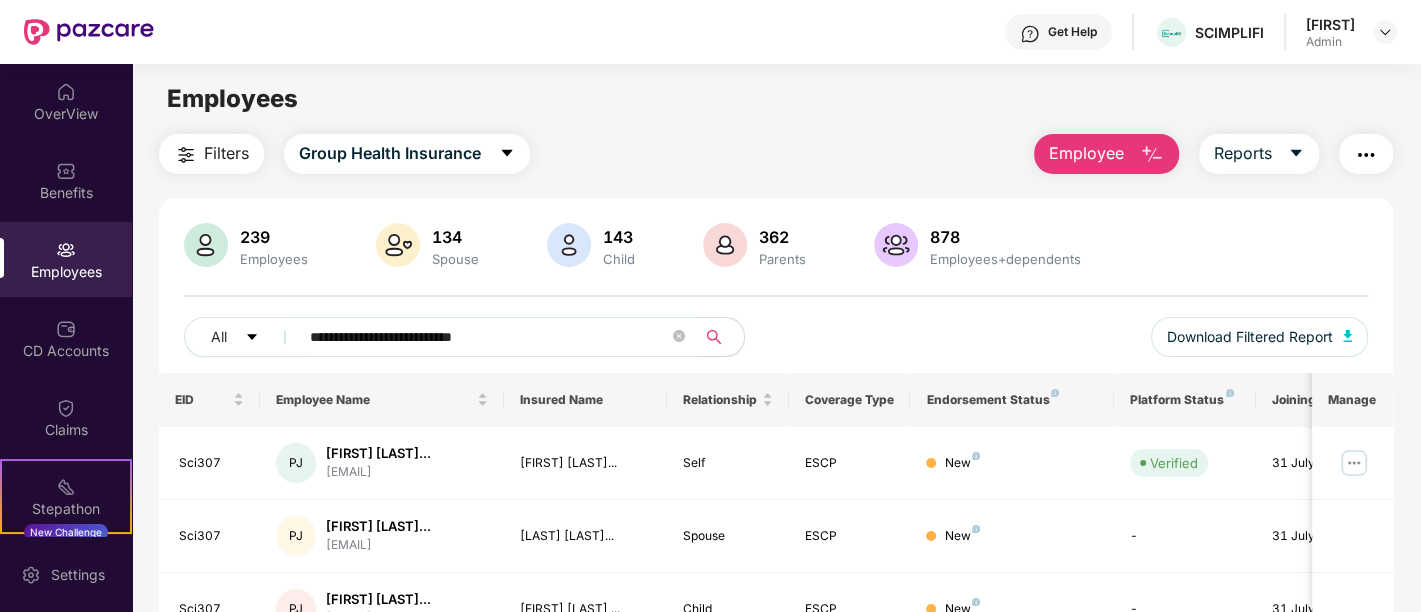 paste 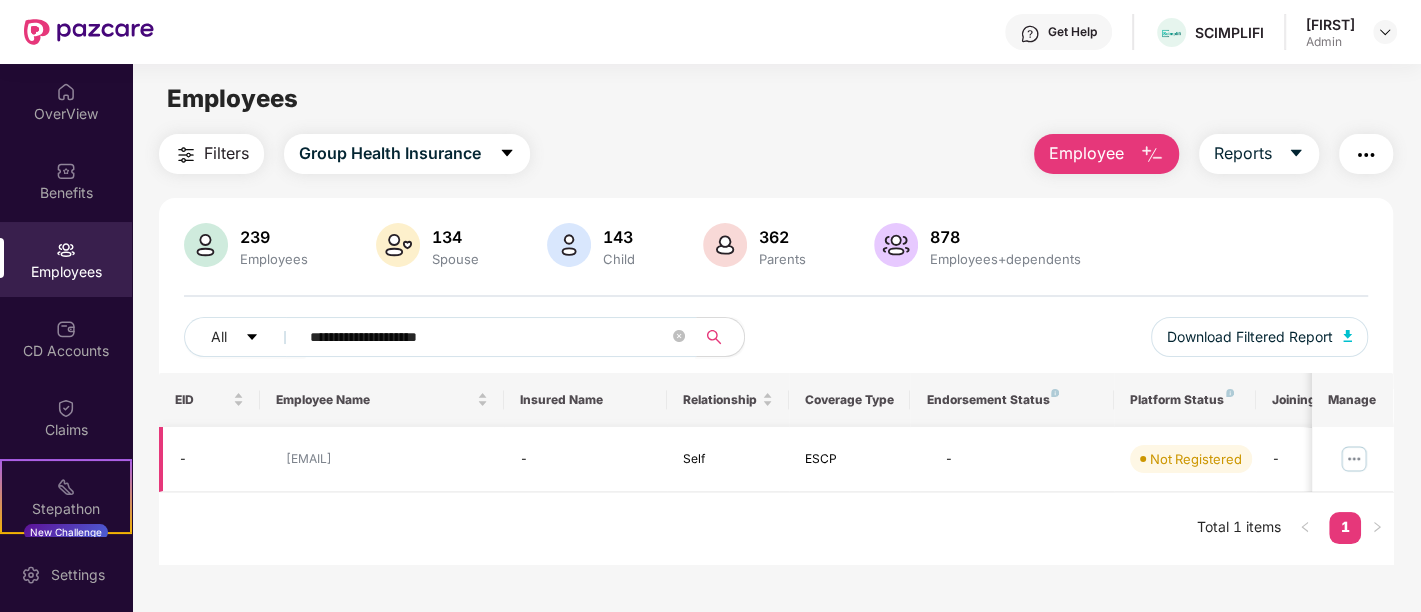 type on "**********" 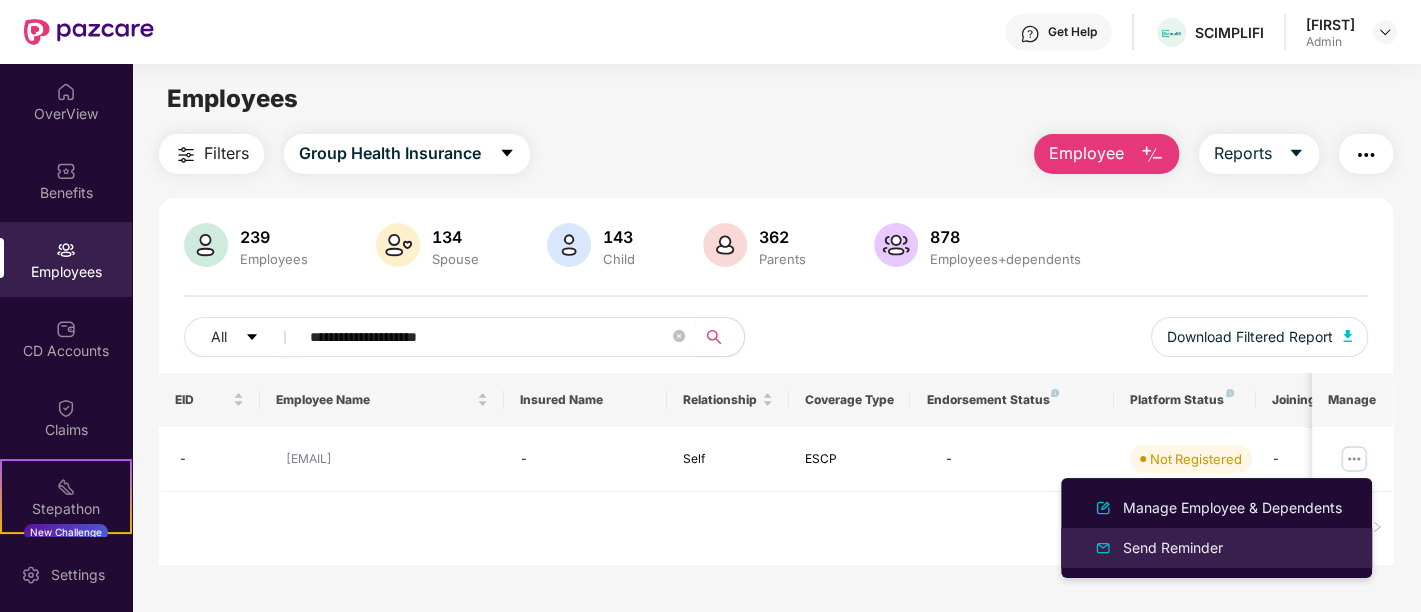 click on "Send Reminder" at bounding box center (1173, 548) 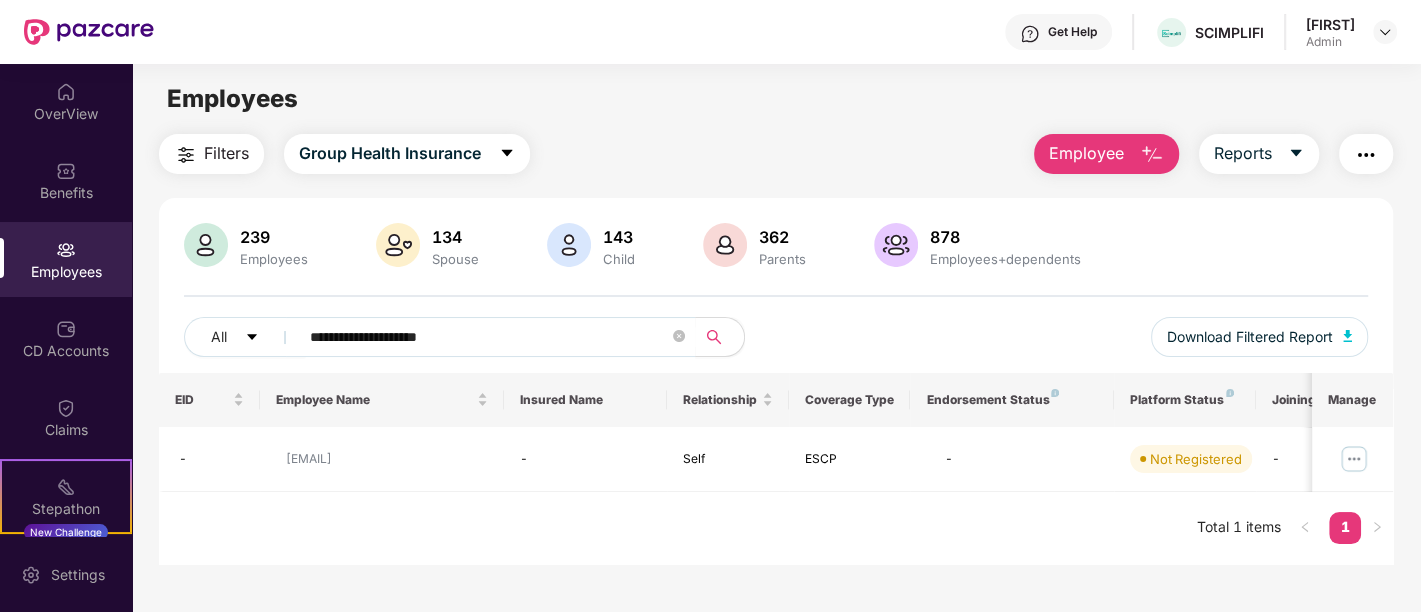 click on "Employee" at bounding box center [1086, 153] 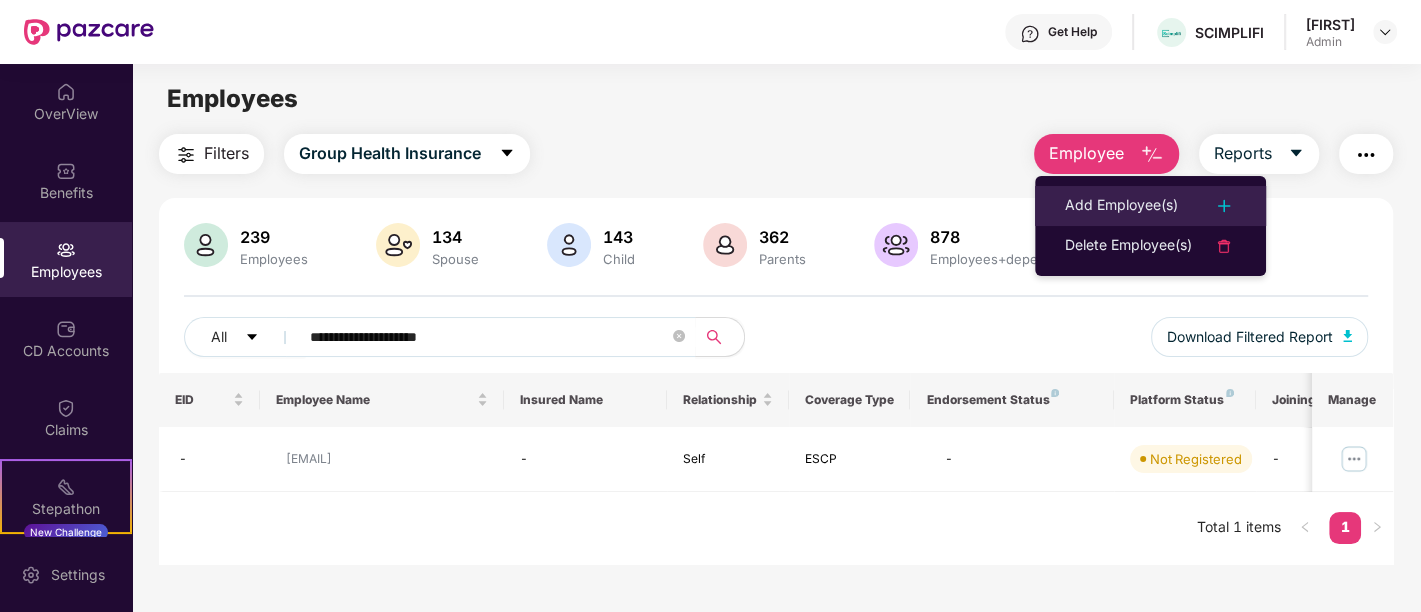 click on "Add Employee(s)" at bounding box center (1121, 206) 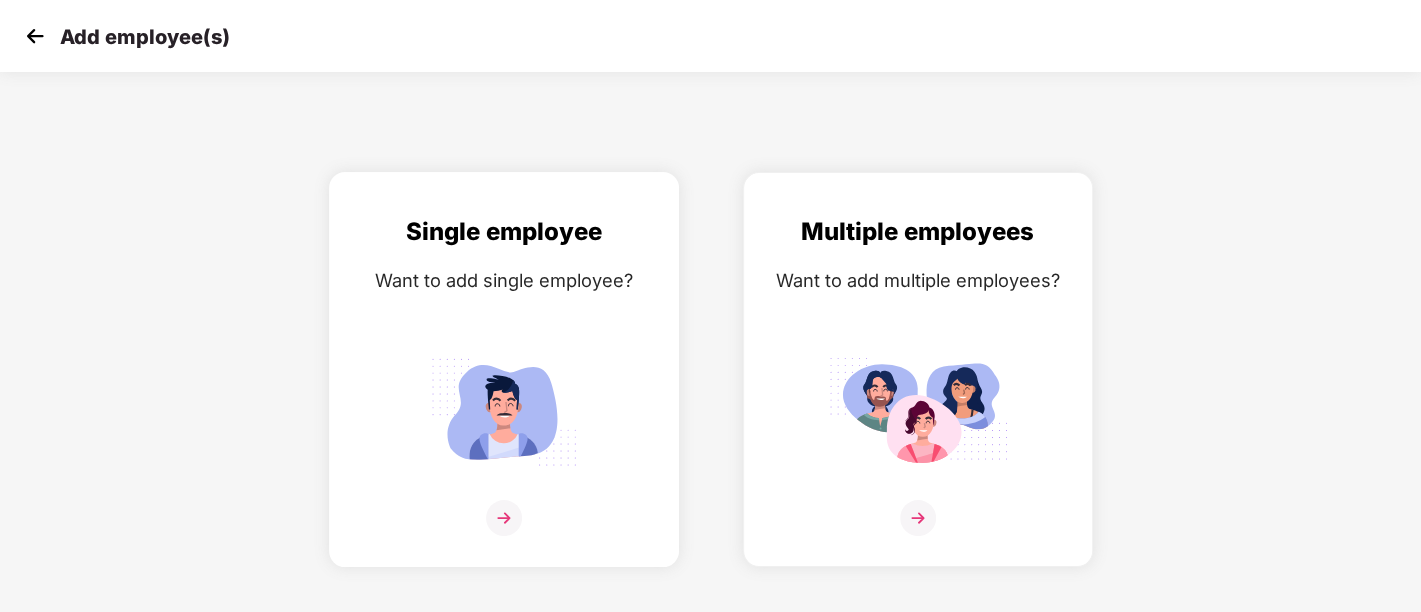 click at bounding box center [504, 518] 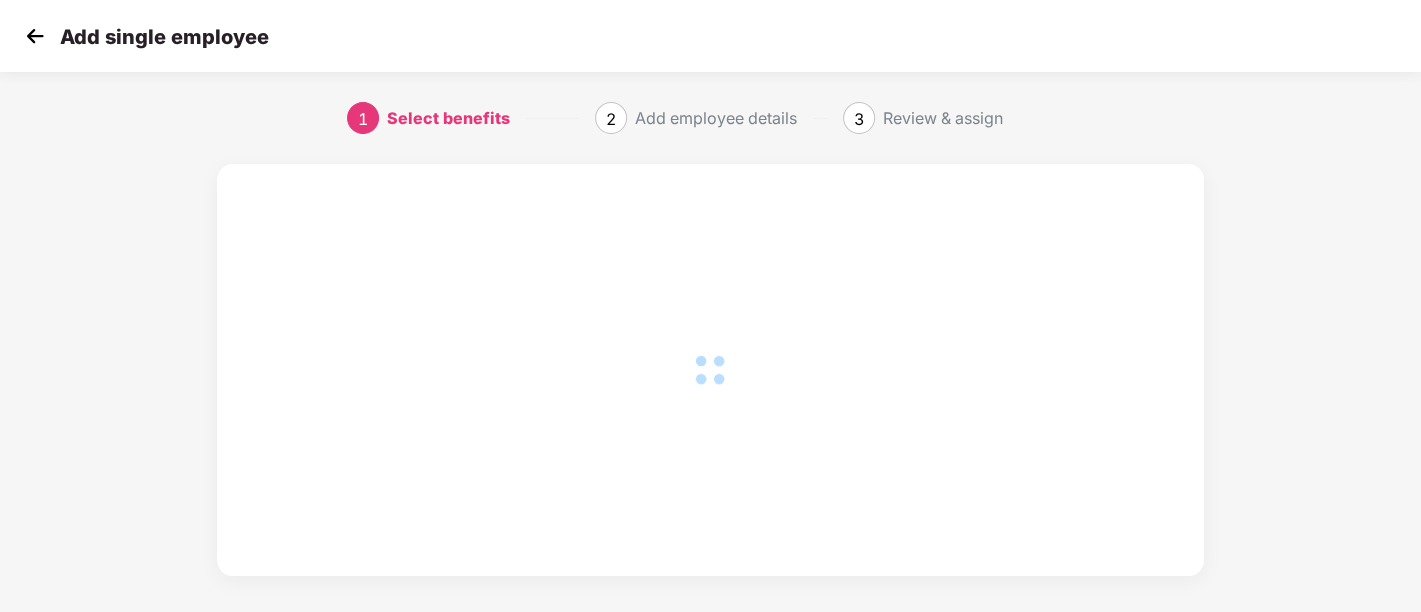 scroll, scrollTop: 125, scrollLeft: 0, axis: vertical 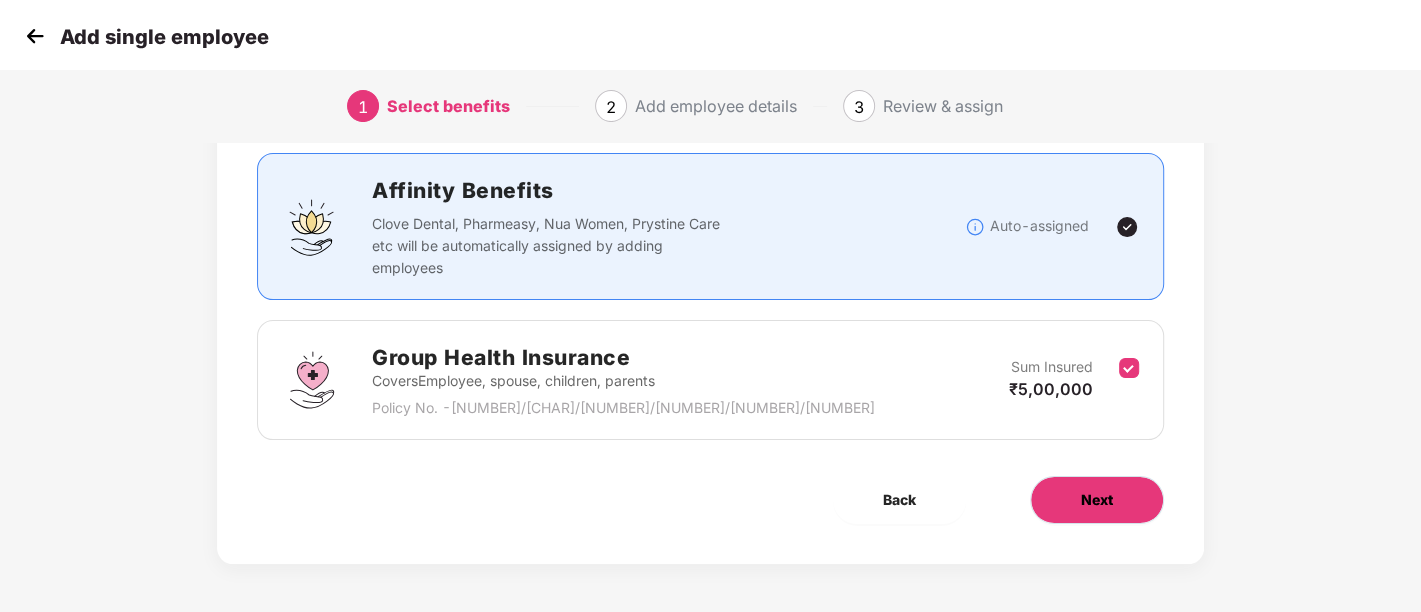 click on "Next" at bounding box center [1097, 500] 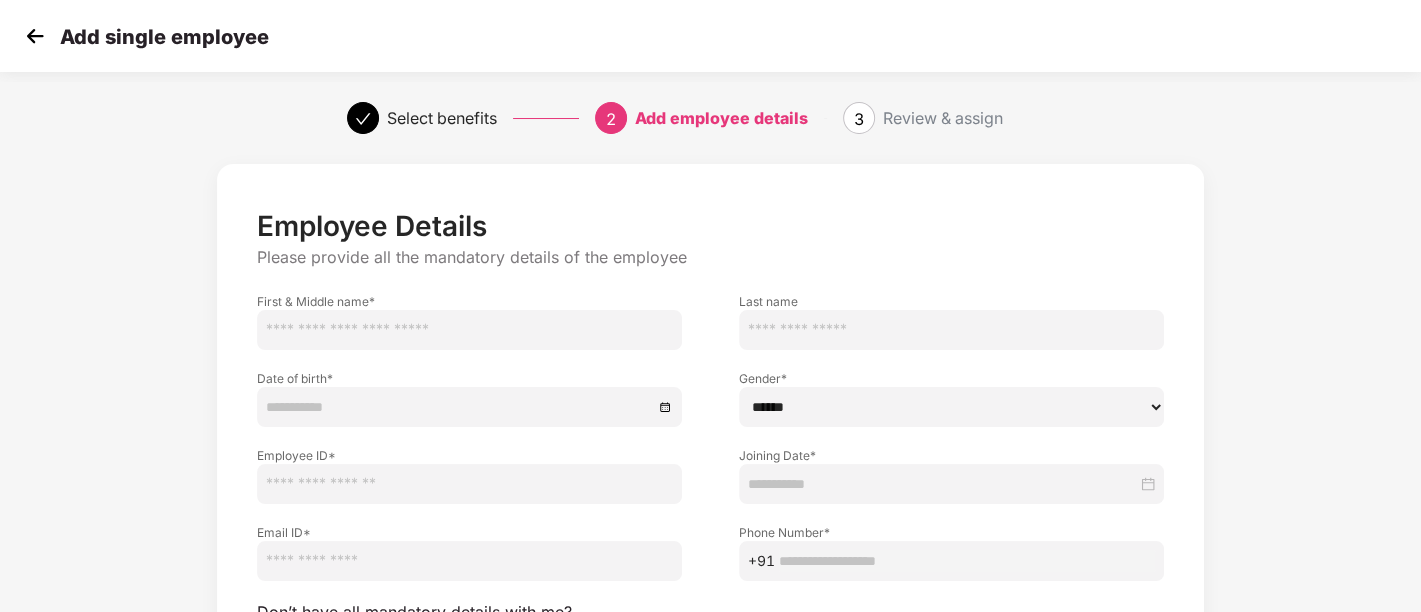 scroll, scrollTop: 188, scrollLeft: 0, axis: vertical 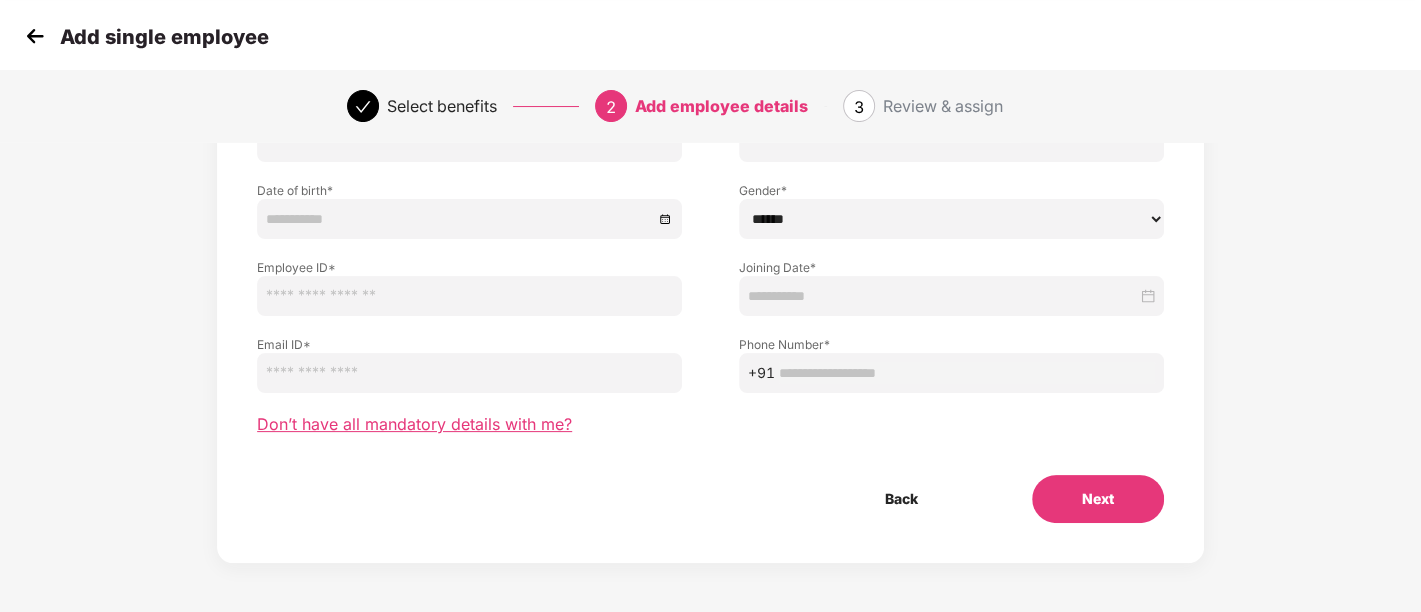 click on "Don’t have all mandatory details with me?" at bounding box center (414, 424) 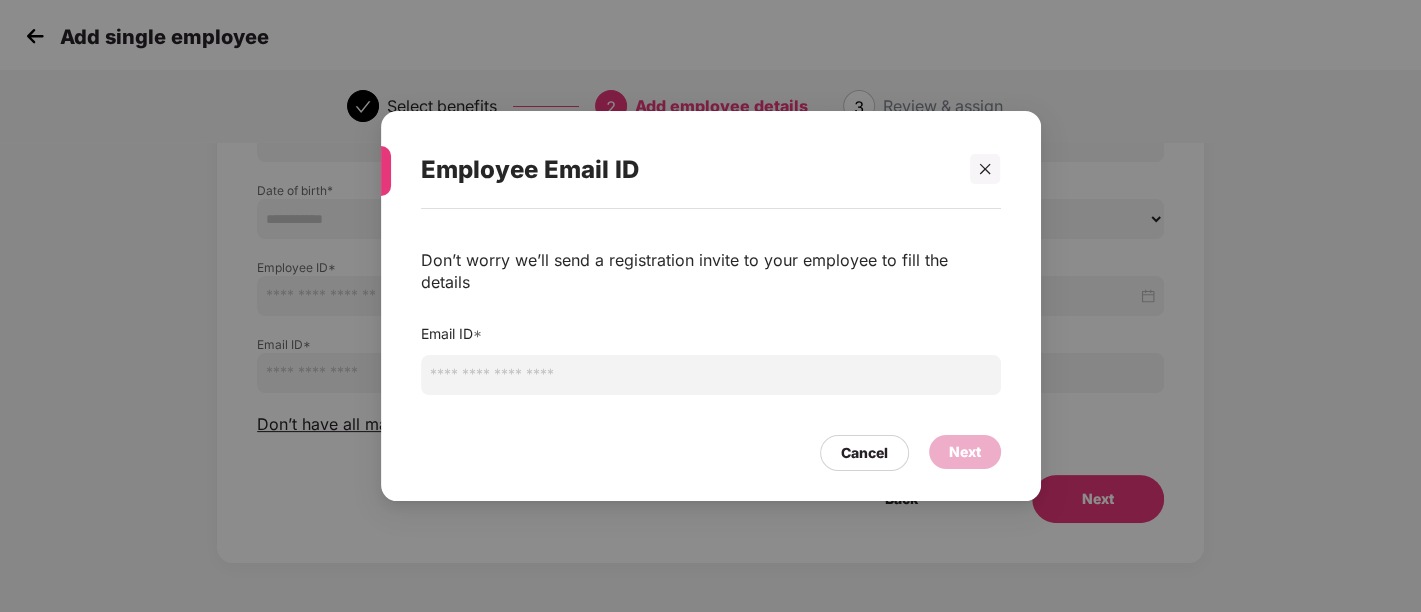 click at bounding box center [711, 375] 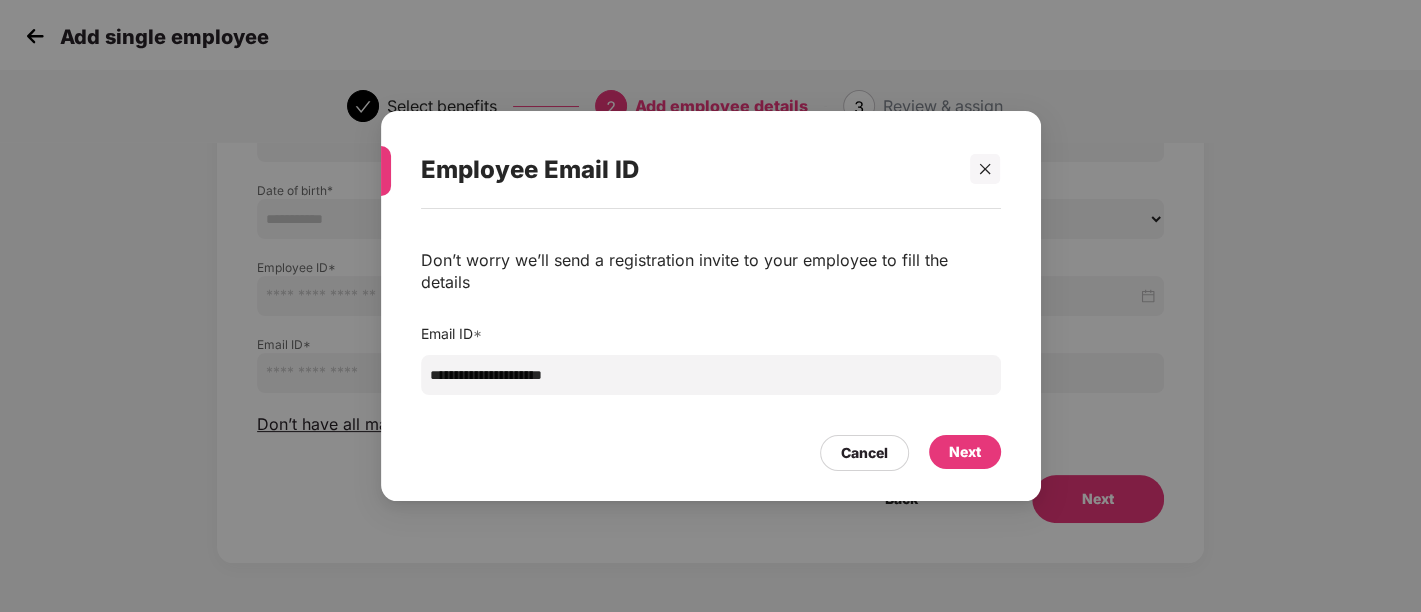 type on "**********" 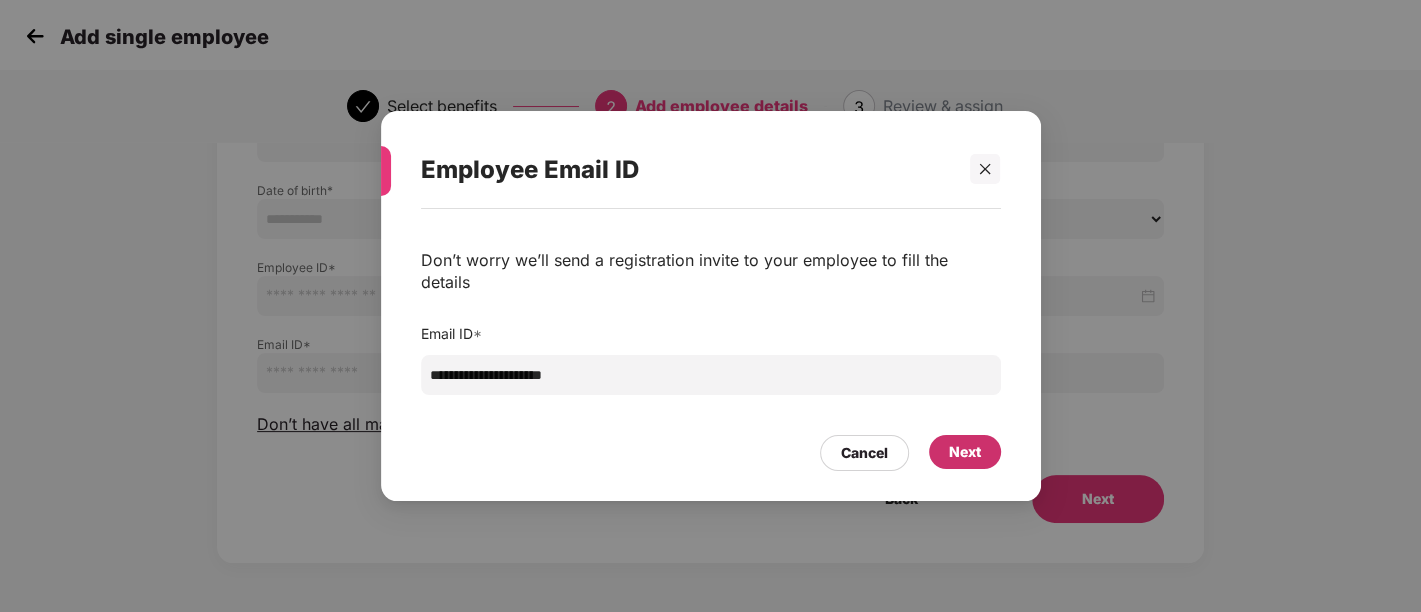 click on "Next" at bounding box center (965, 452) 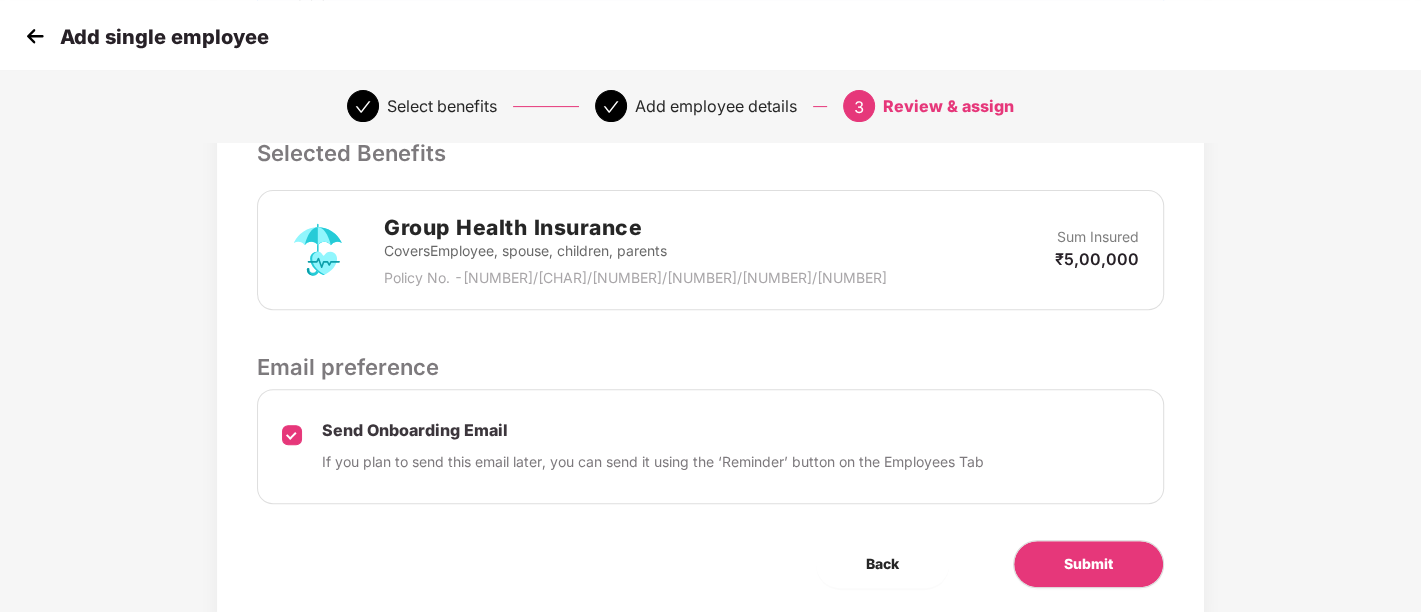 scroll, scrollTop: 524, scrollLeft: 0, axis: vertical 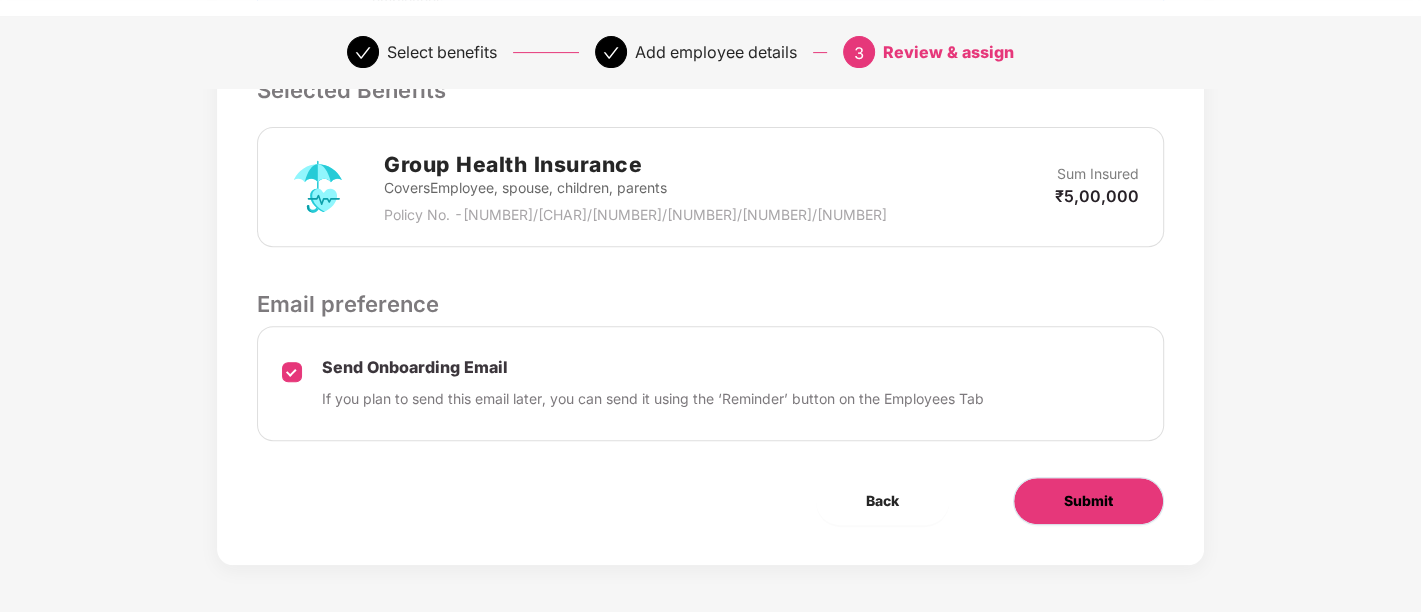 click on "Submit" at bounding box center (1088, 501) 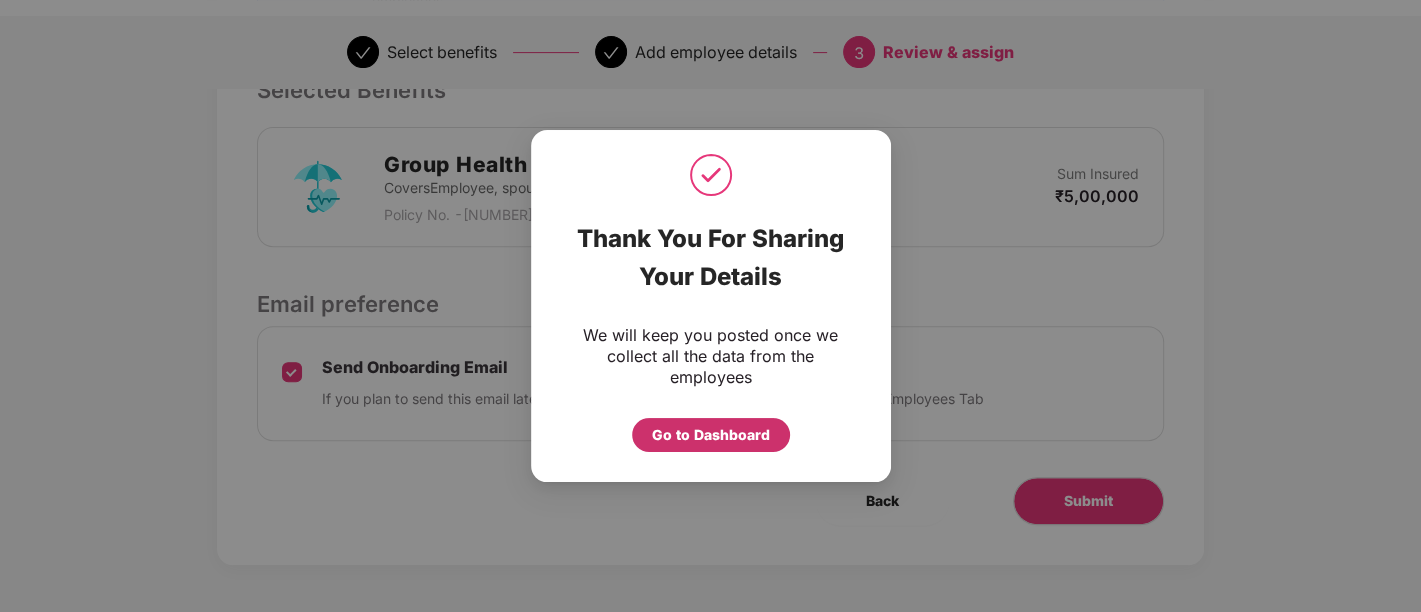 click on "Go to Dashboard" at bounding box center [711, 435] 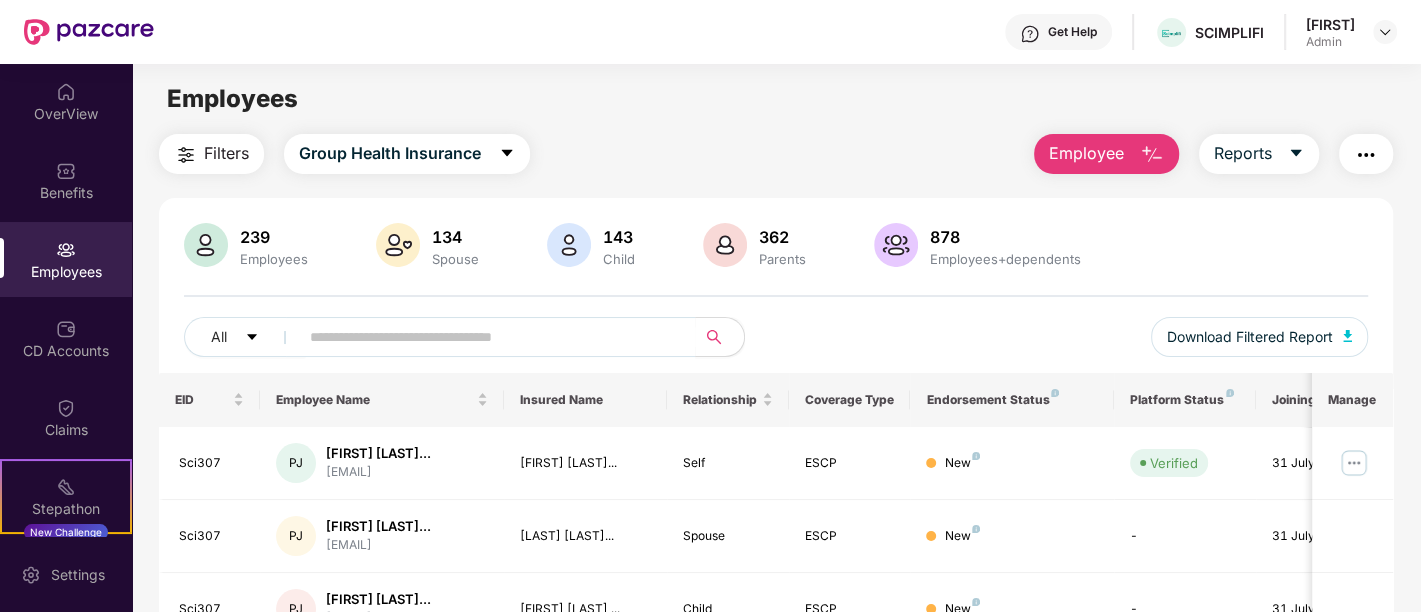 click on "Employee" at bounding box center [1086, 153] 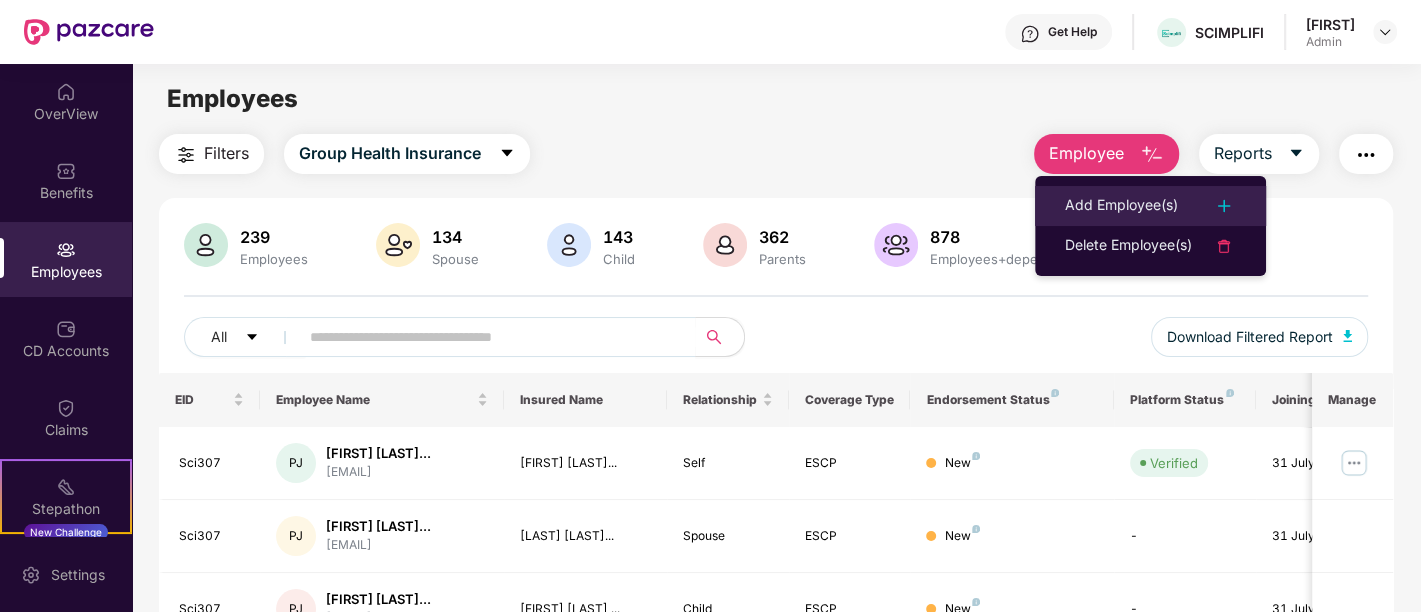 click on "Add Employee(s)" at bounding box center [1121, 206] 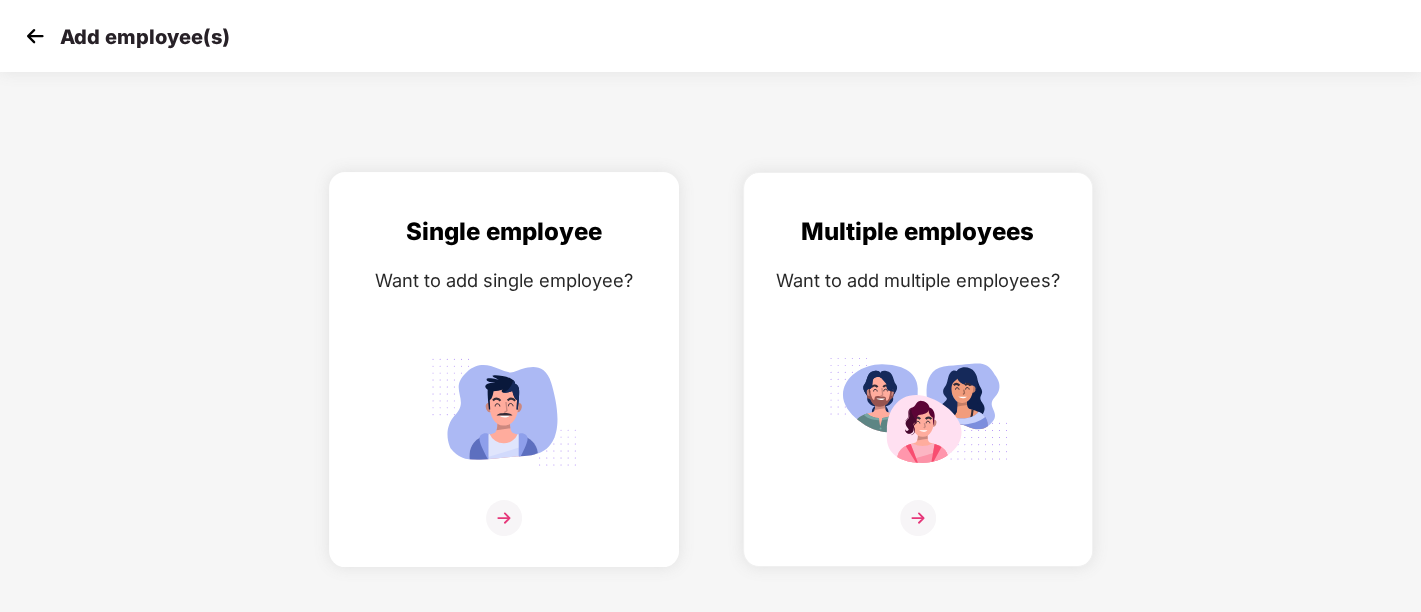 click at bounding box center (504, 518) 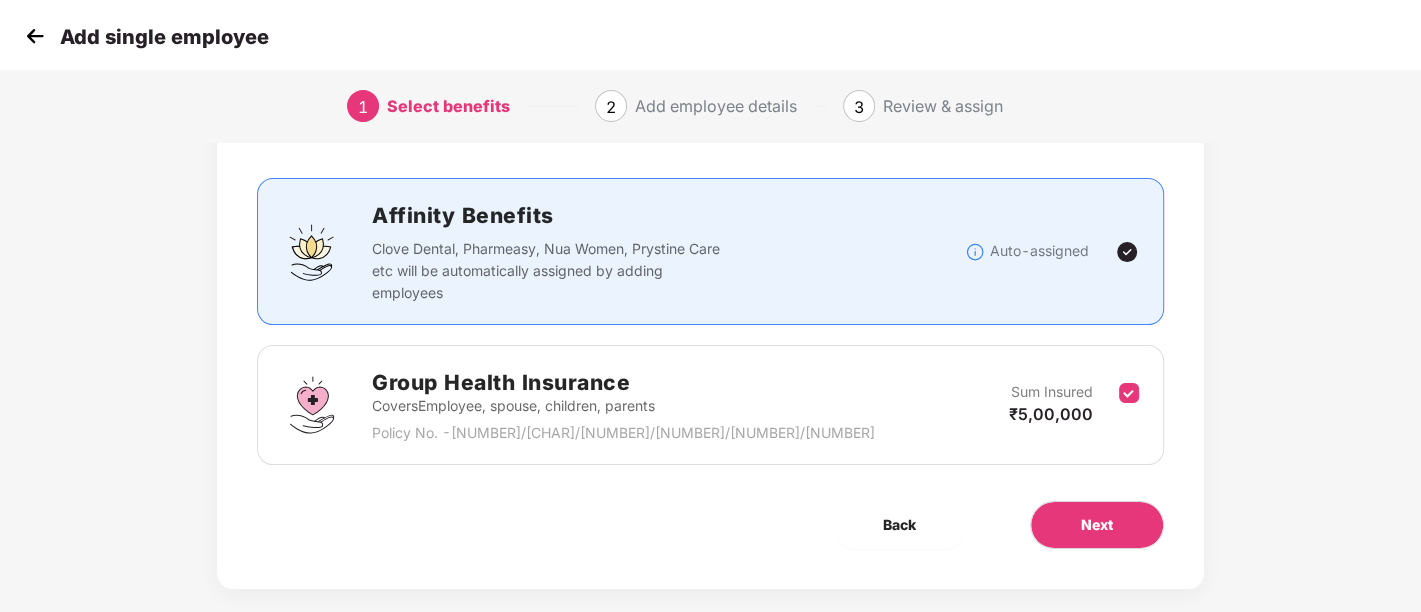 scroll, scrollTop: 125, scrollLeft: 0, axis: vertical 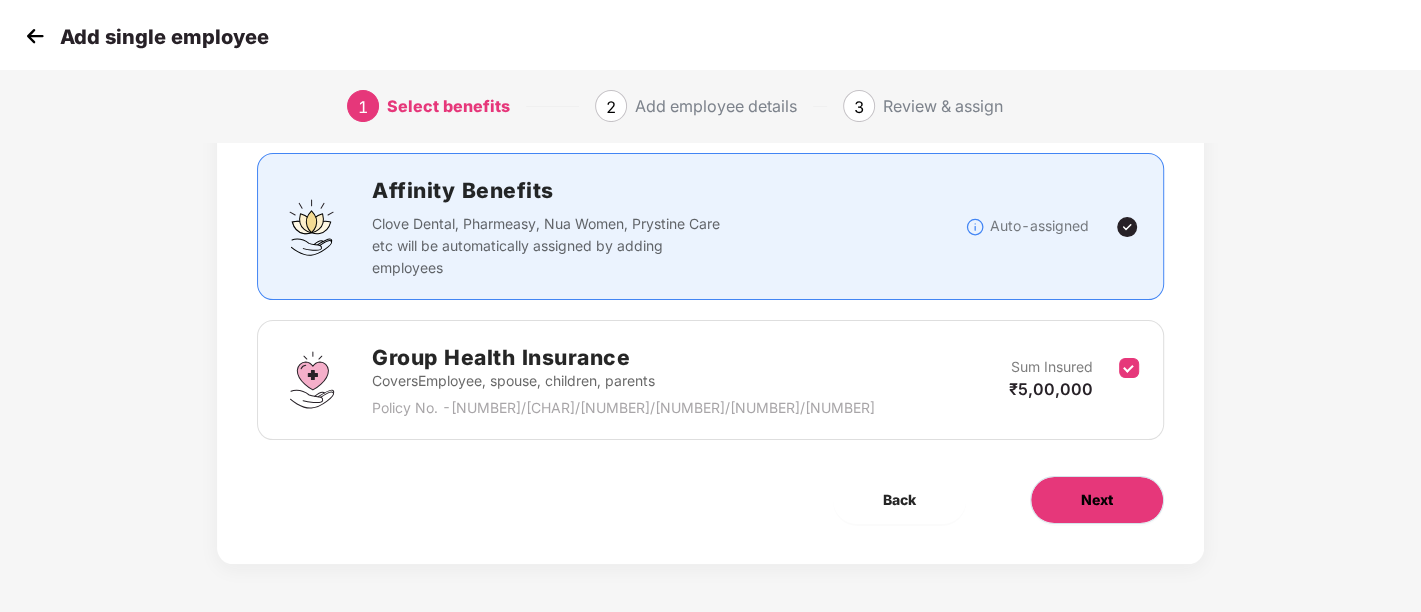 click on "Next" at bounding box center (1097, 500) 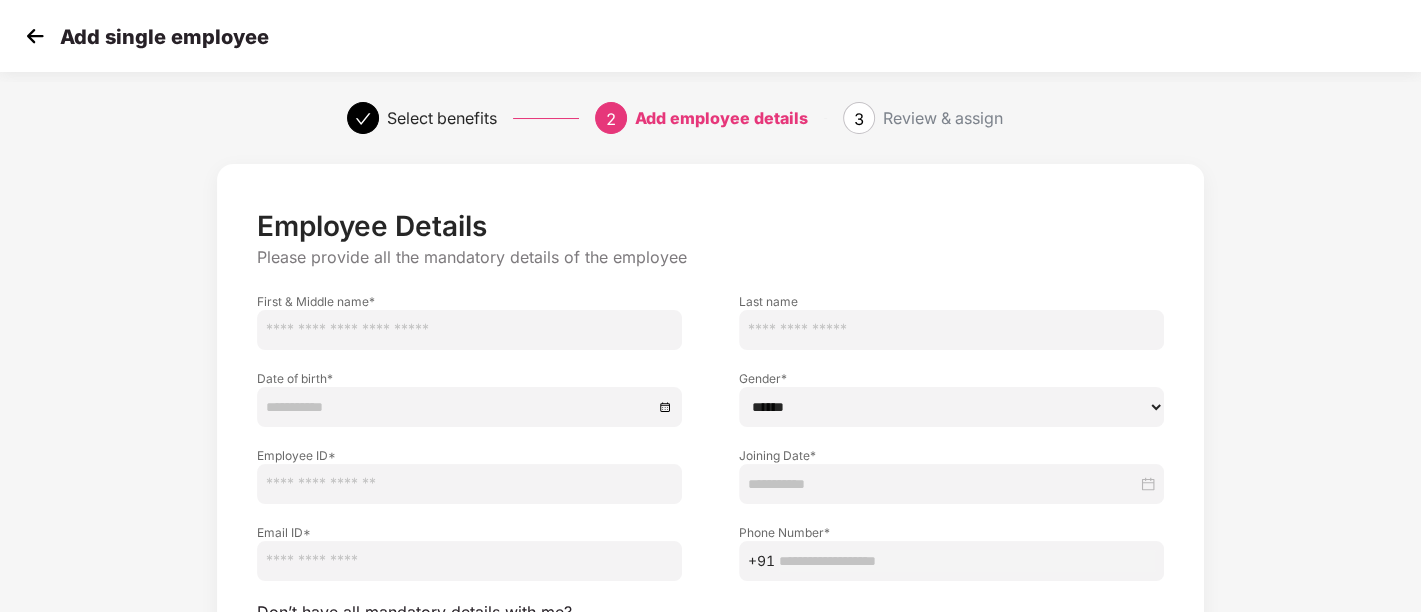 scroll, scrollTop: 188, scrollLeft: 0, axis: vertical 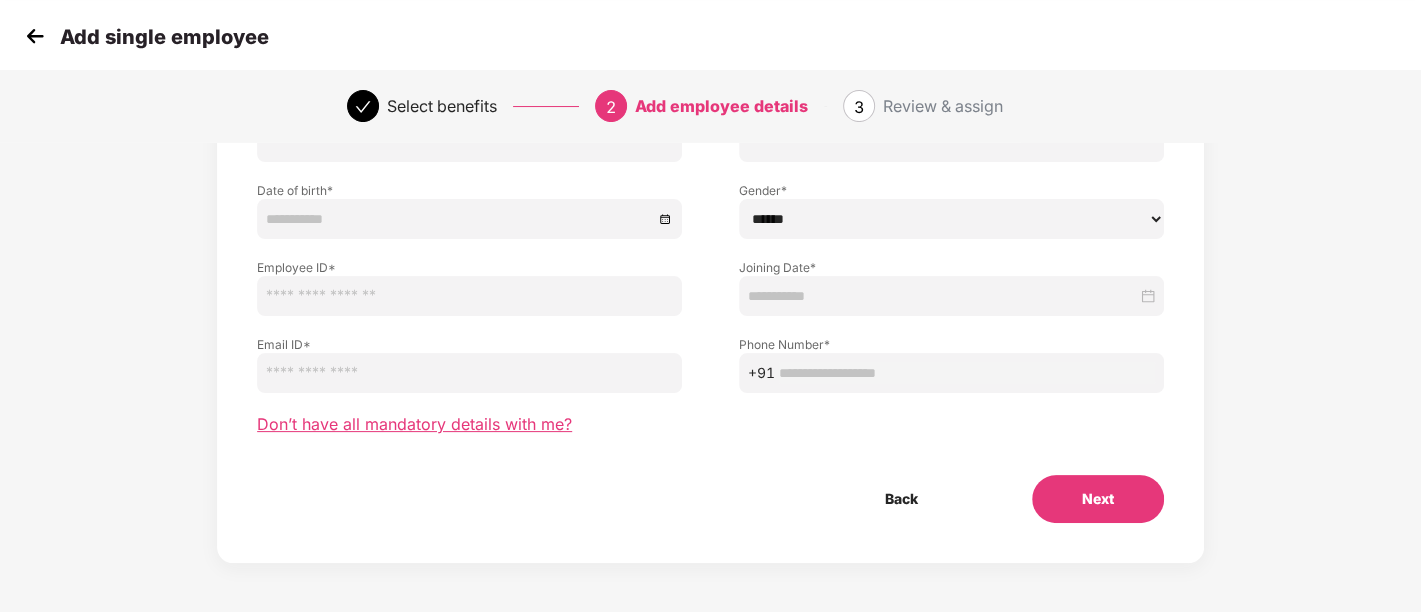 click on "Don’t have all mandatory details with me?" at bounding box center [414, 424] 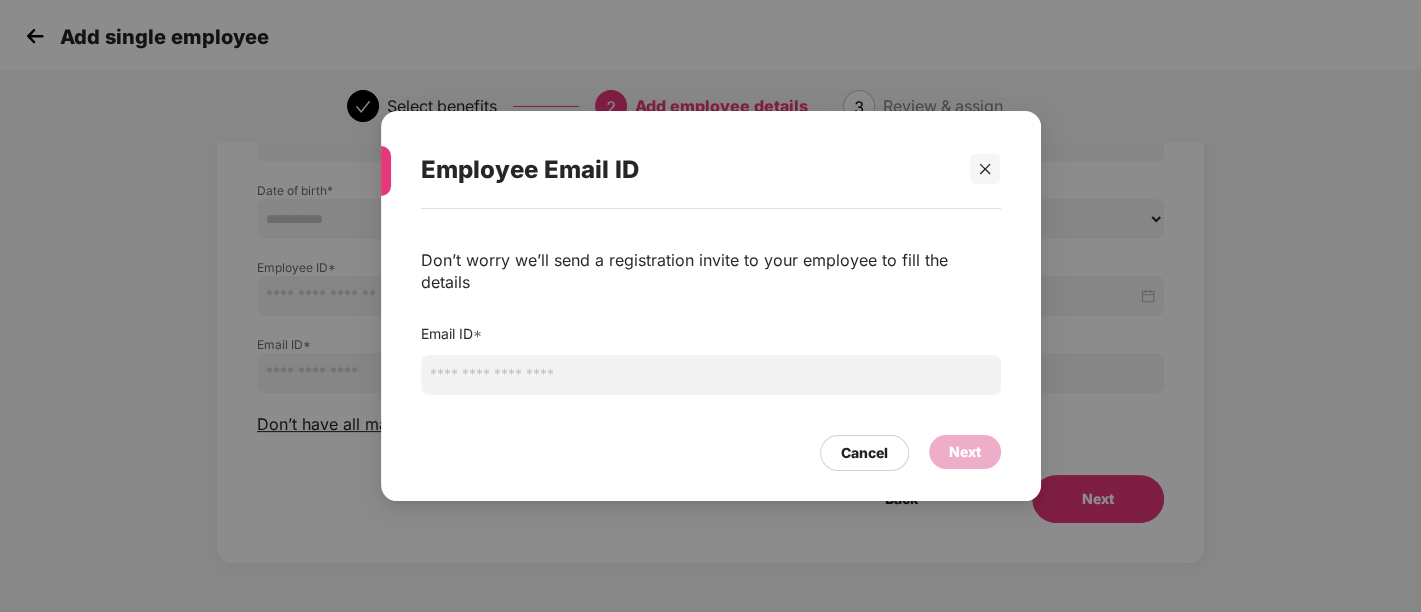 paste on "**********" 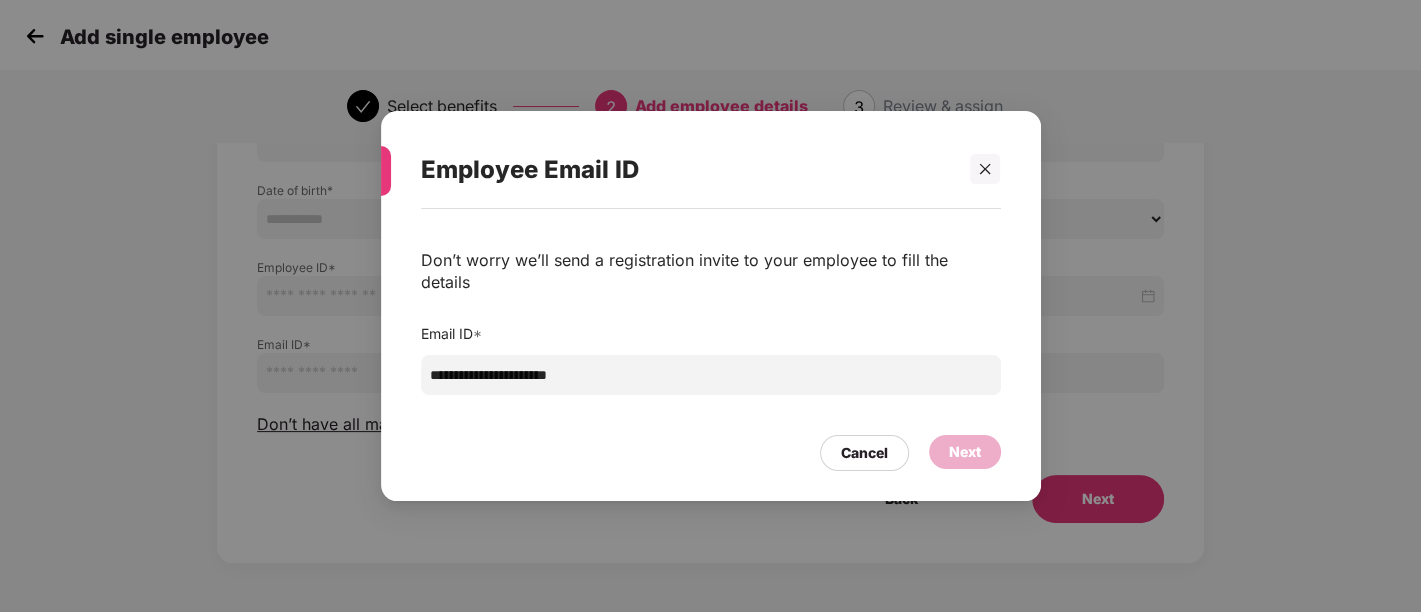 click on "**********" at bounding box center (711, 375) 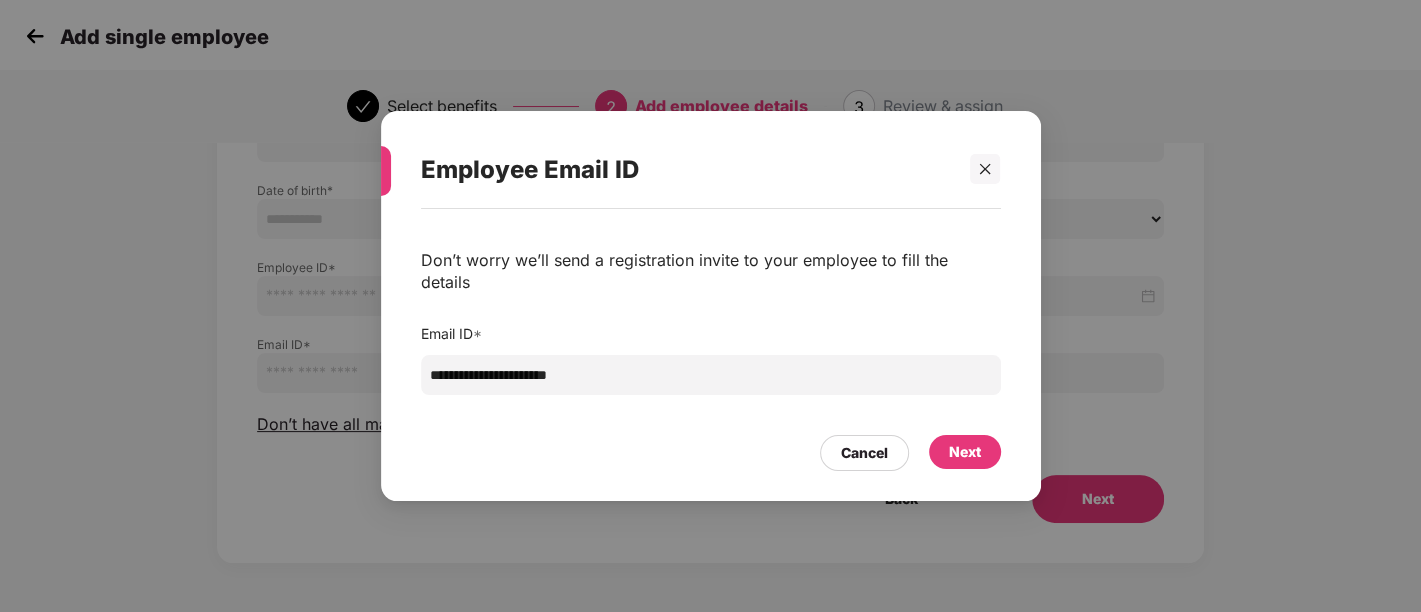 type on "**********" 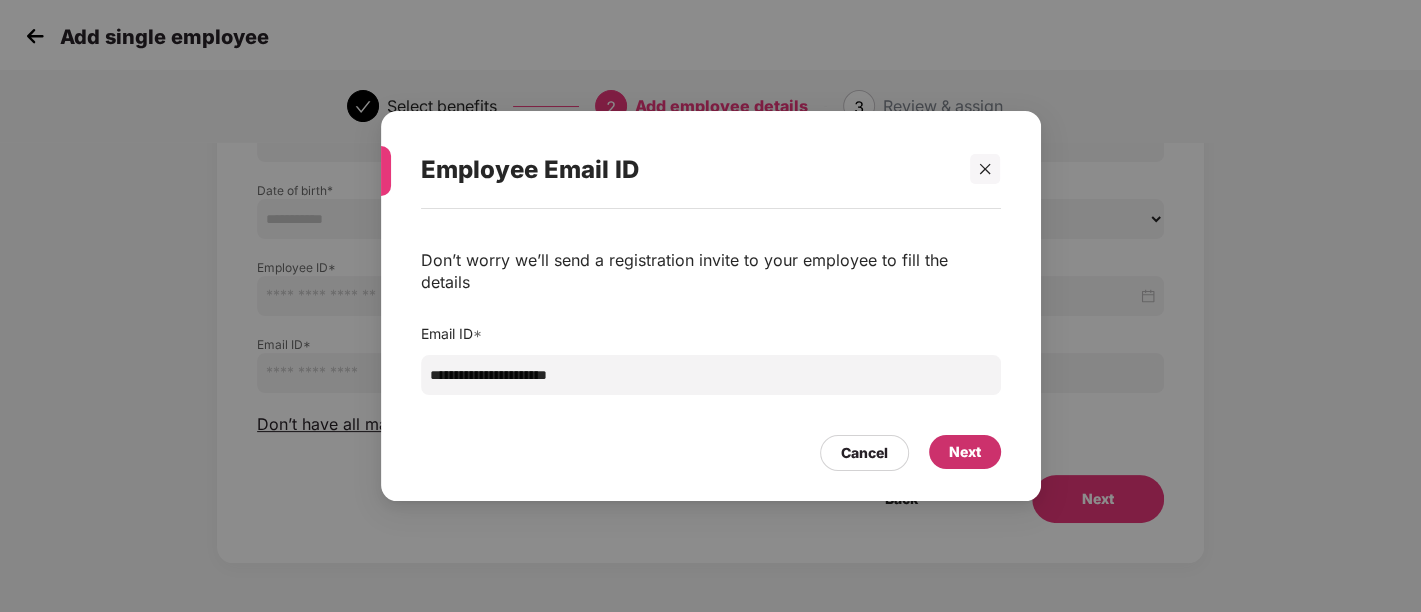 click on "Next" at bounding box center (965, 452) 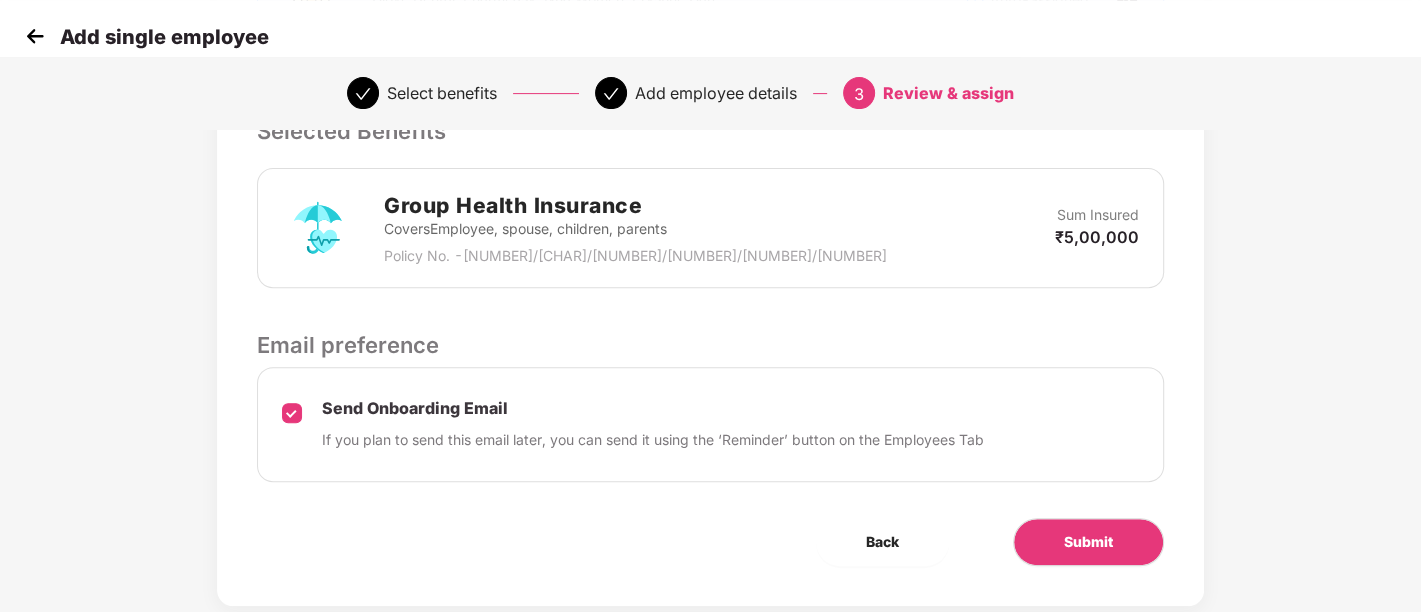 scroll, scrollTop: 524, scrollLeft: 0, axis: vertical 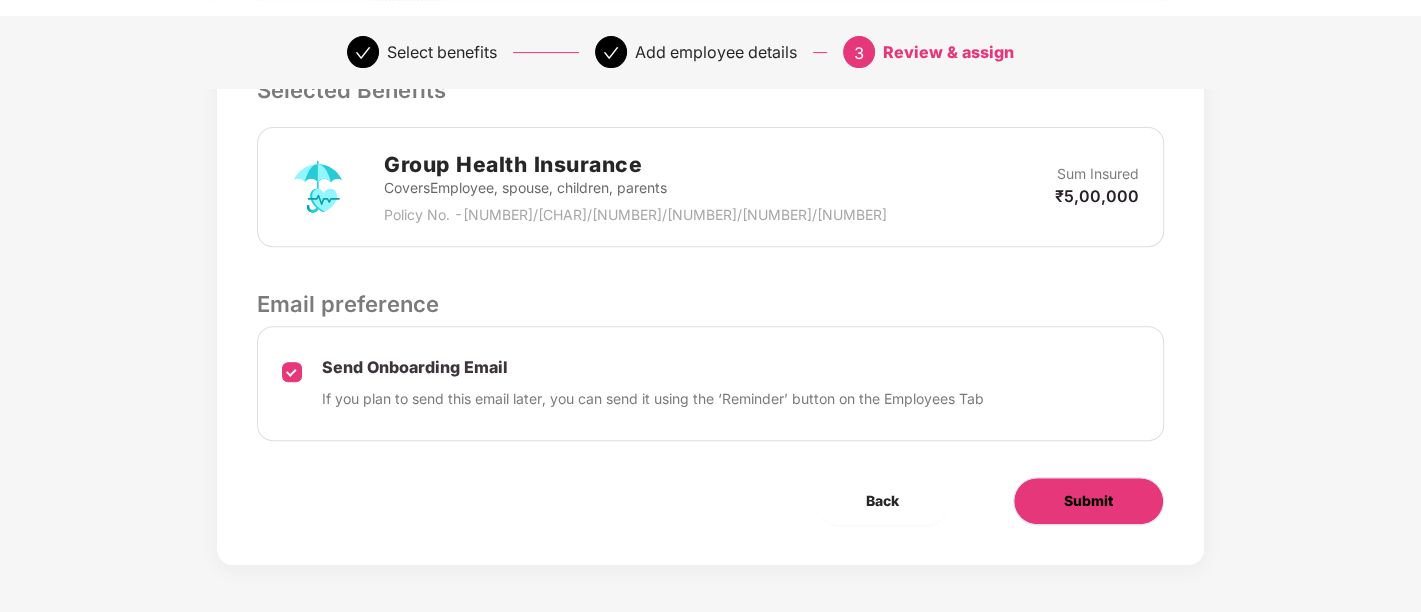 click on "Submit" at bounding box center [1088, 501] 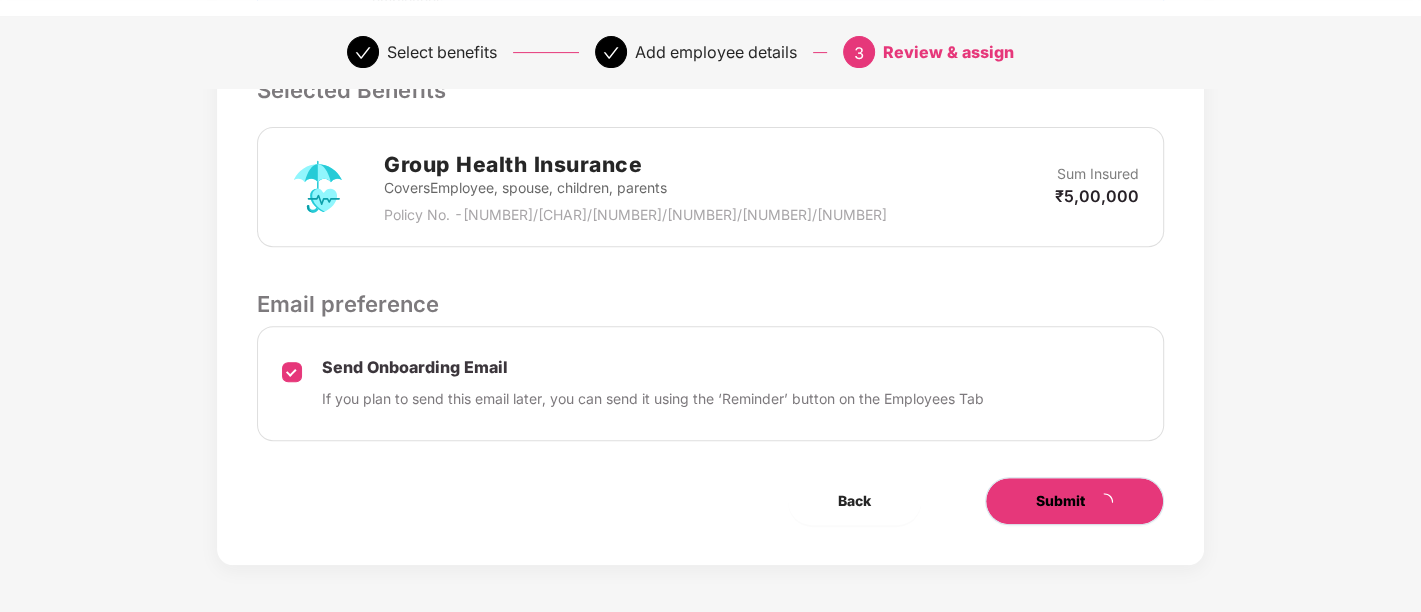 click on "Submit" at bounding box center (1074, 501) 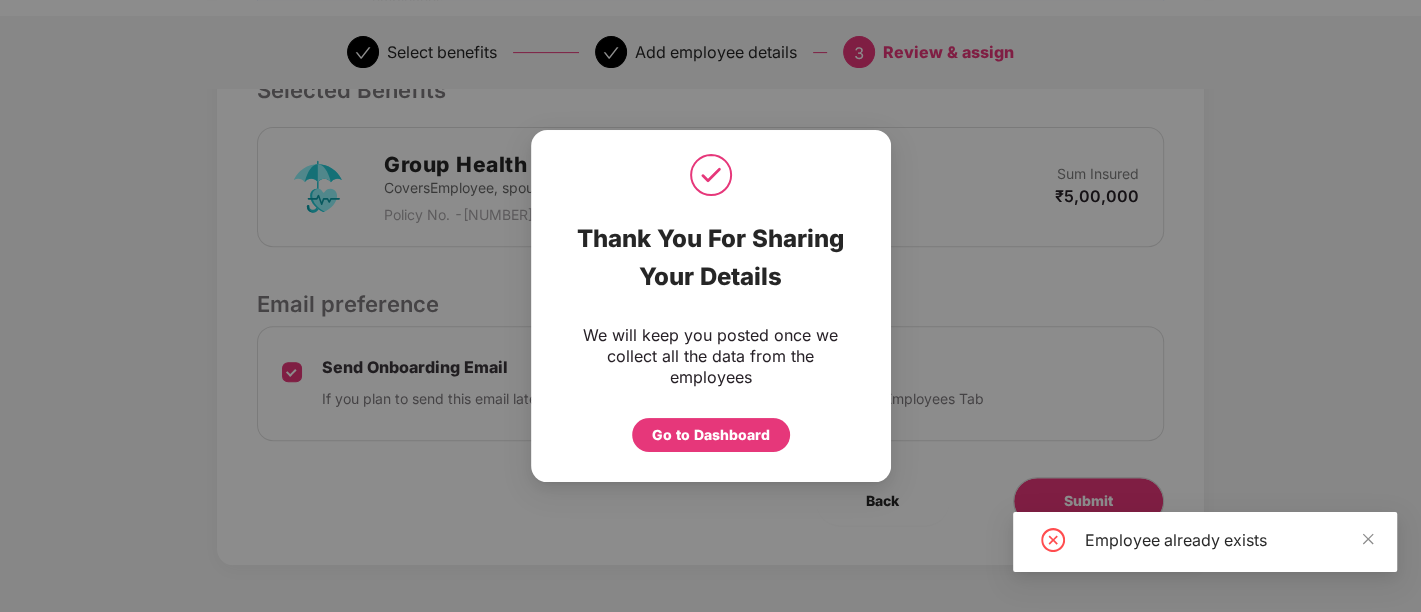 click on "Go to Dashboard" at bounding box center [711, 430] 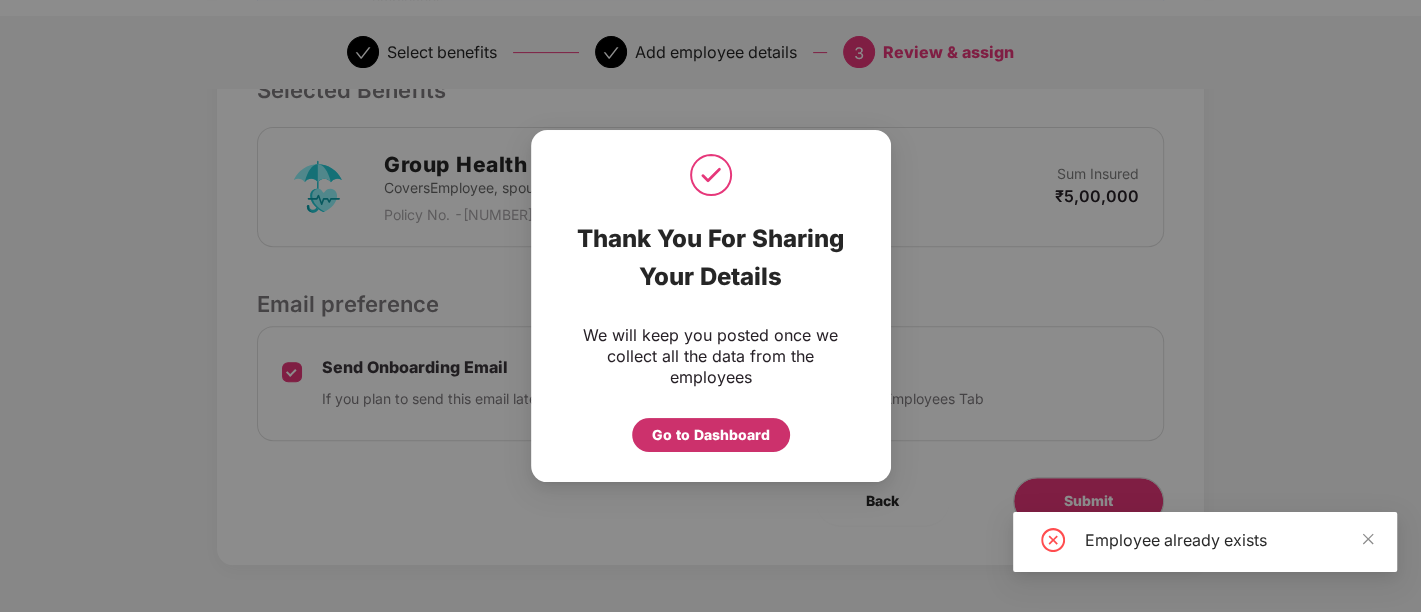 click on "Go to Dashboard" at bounding box center (711, 435) 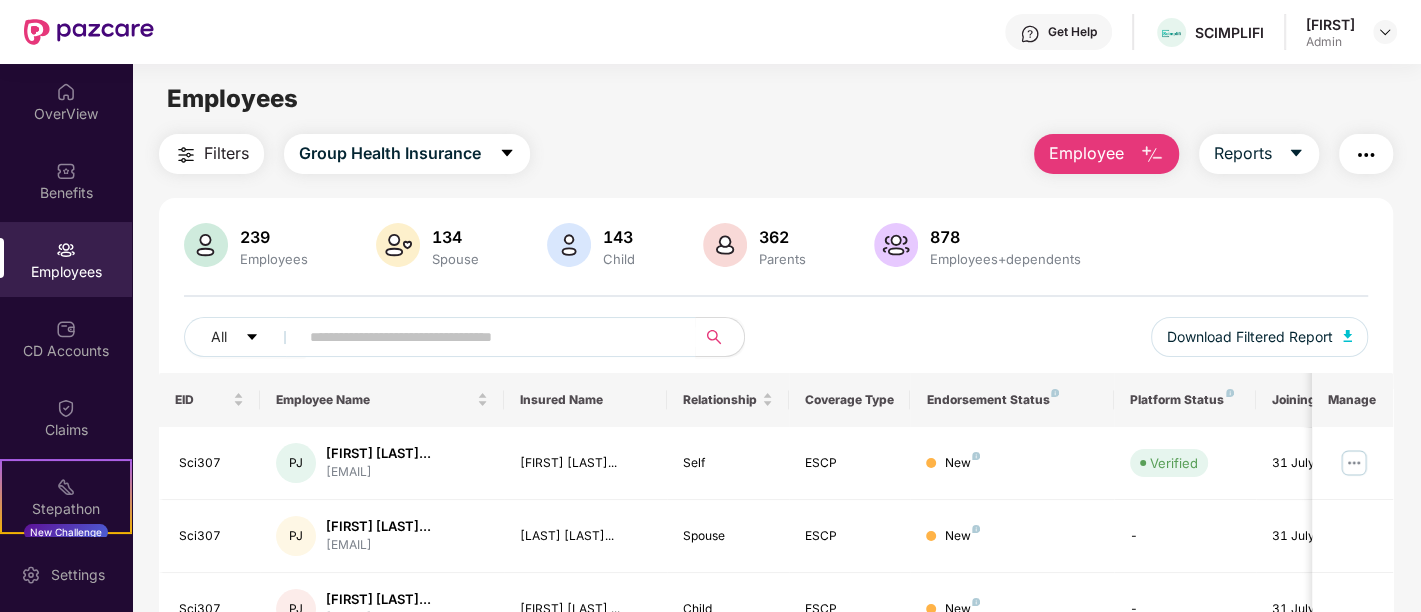 click on "Employee" at bounding box center [1086, 153] 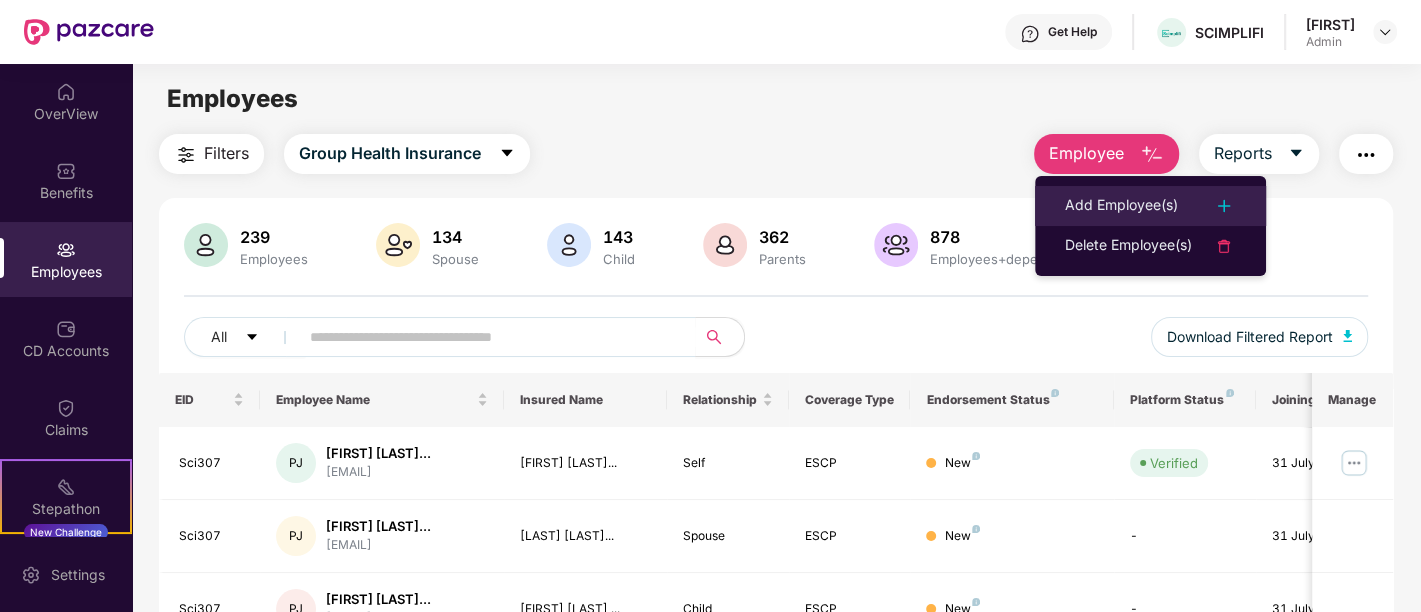 click on "Add Employee(s)" at bounding box center (1121, 206) 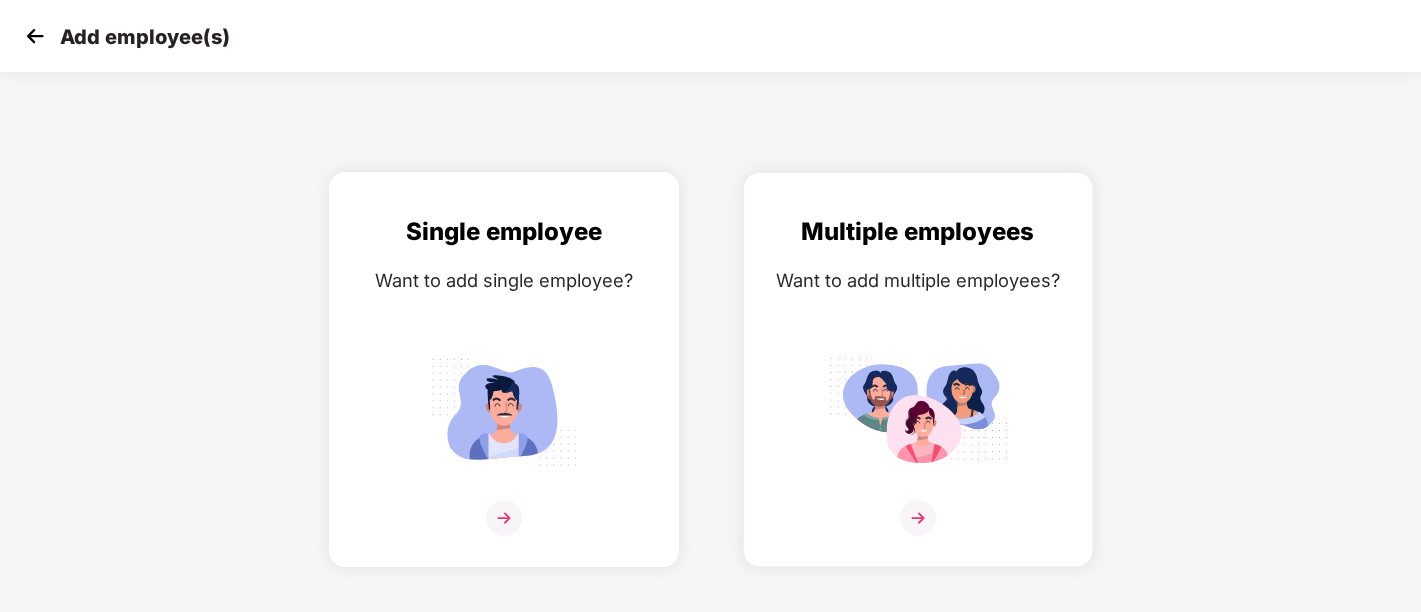 click at bounding box center [504, 530] 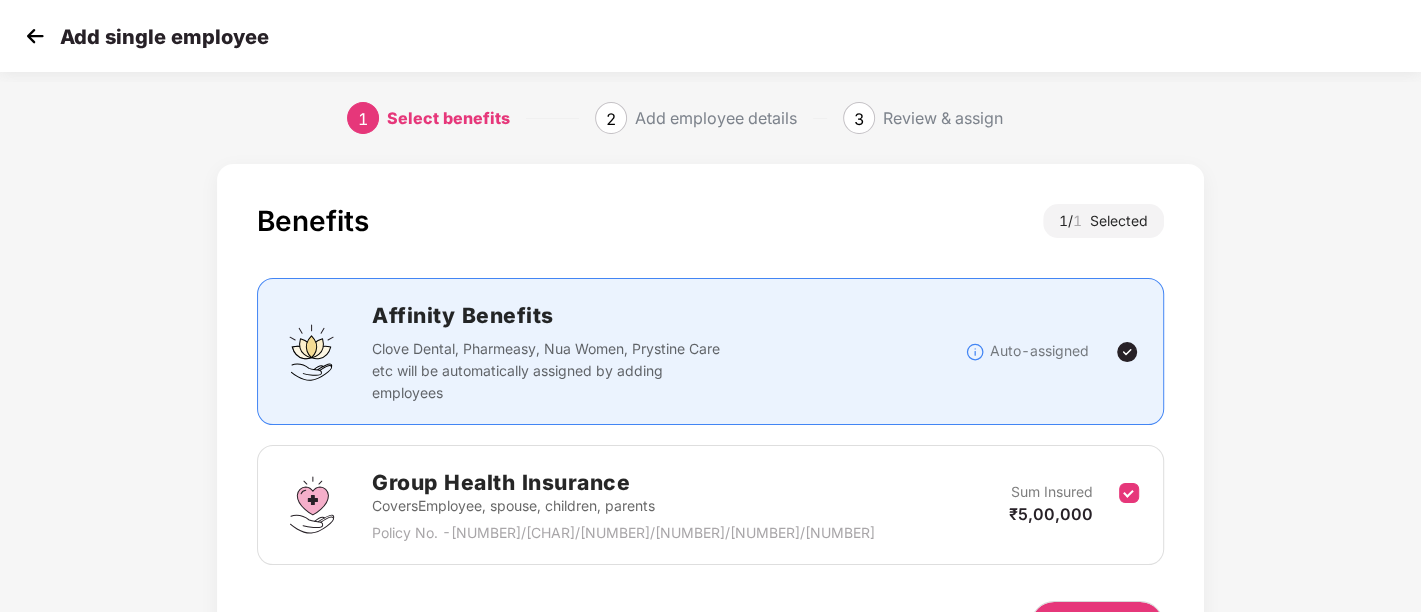 scroll, scrollTop: 125, scrollLeft: 0, axis: vertical 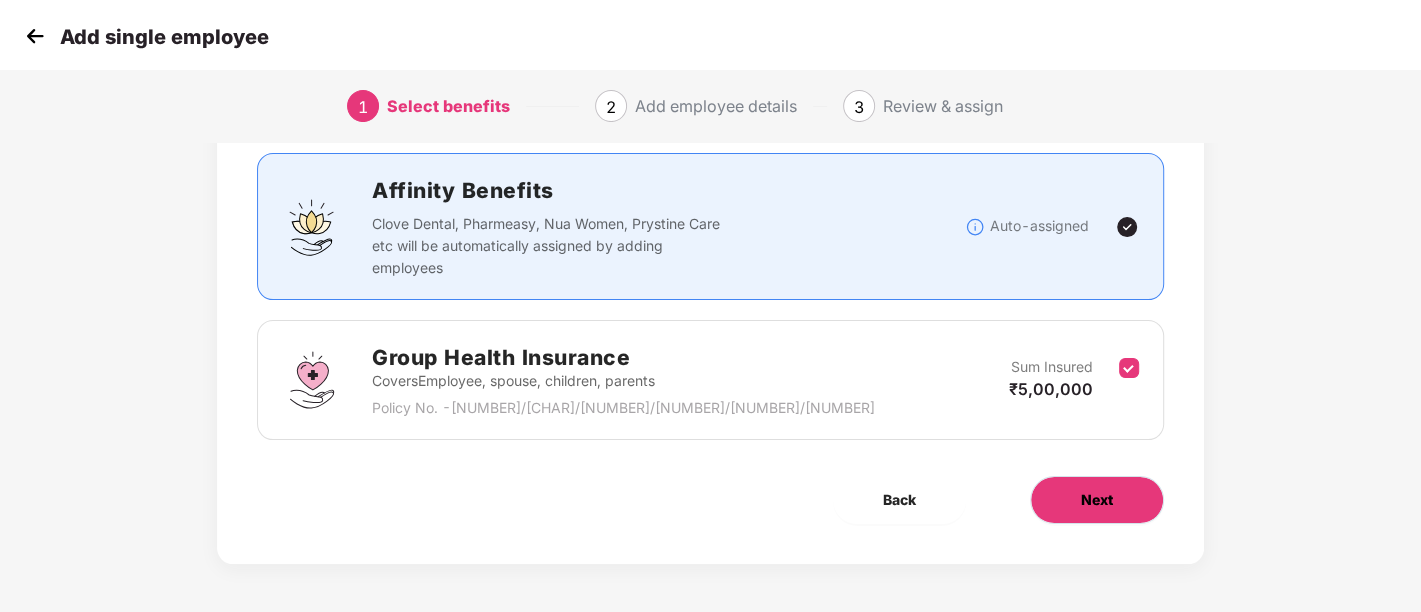 click on "Next" at bounding box center [1097, 500] 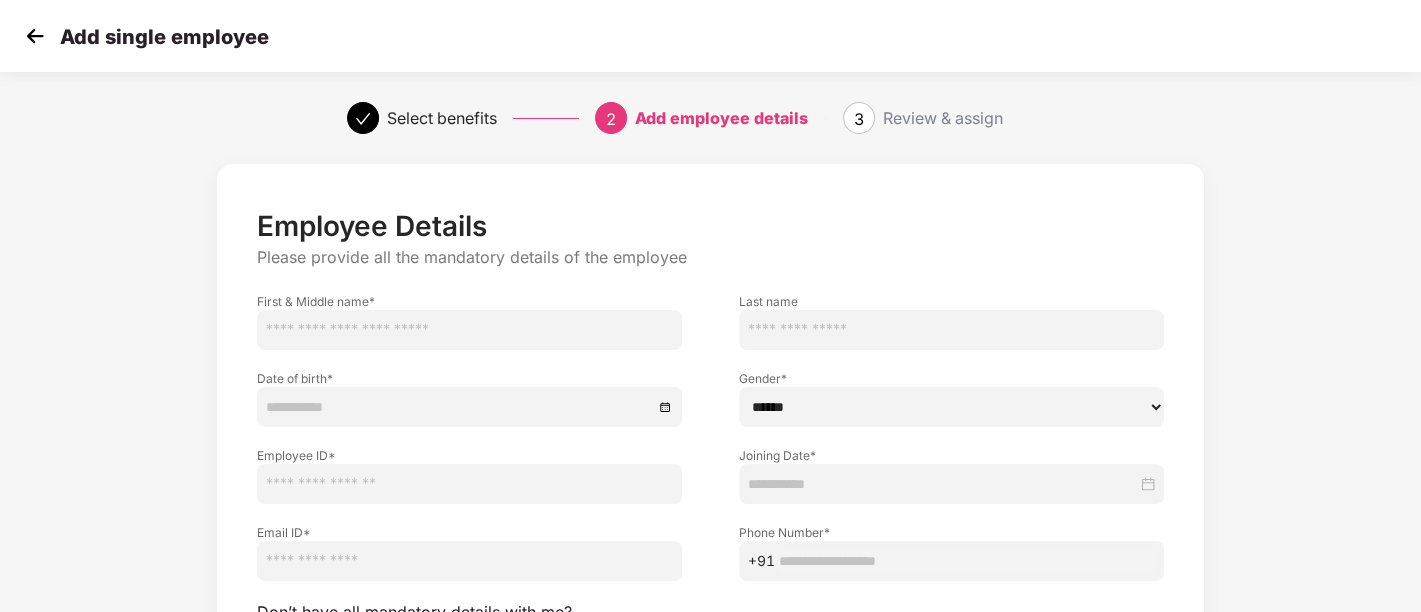 scroll, scrollTop: 188, scrollLeft: 0, axis: vertical 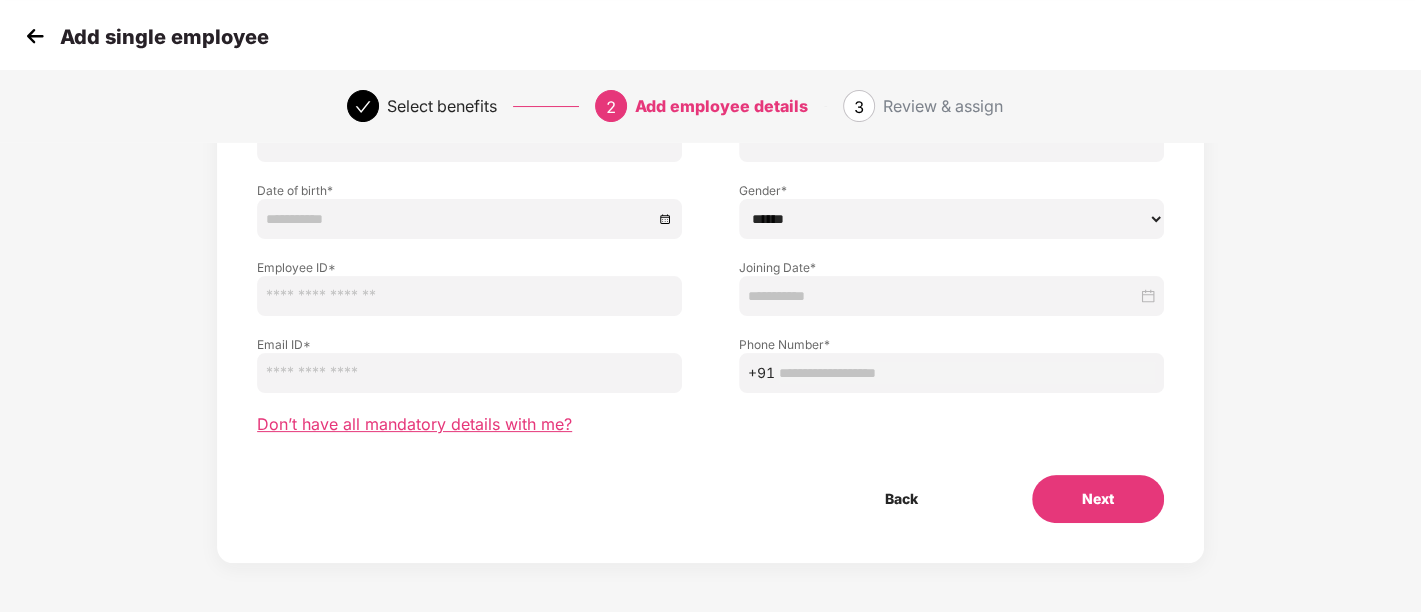 click on "Don’t have all mandatory details with me?" at bounding box center (414, 424) 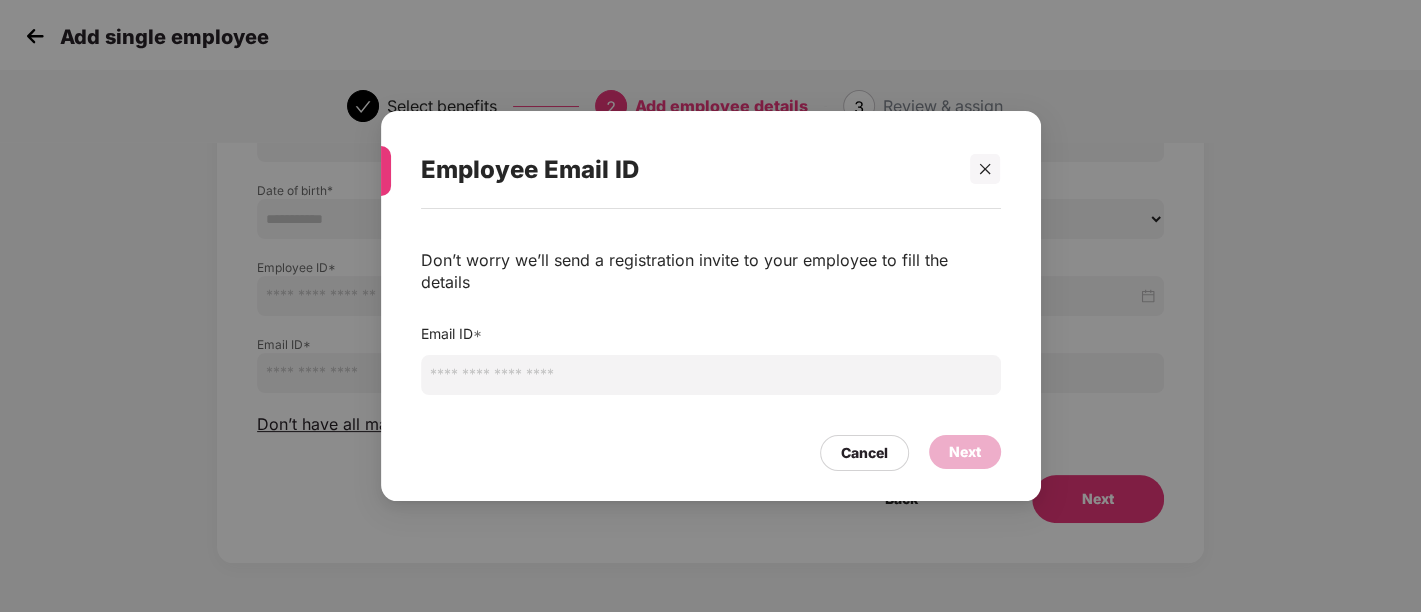paste on "**********" 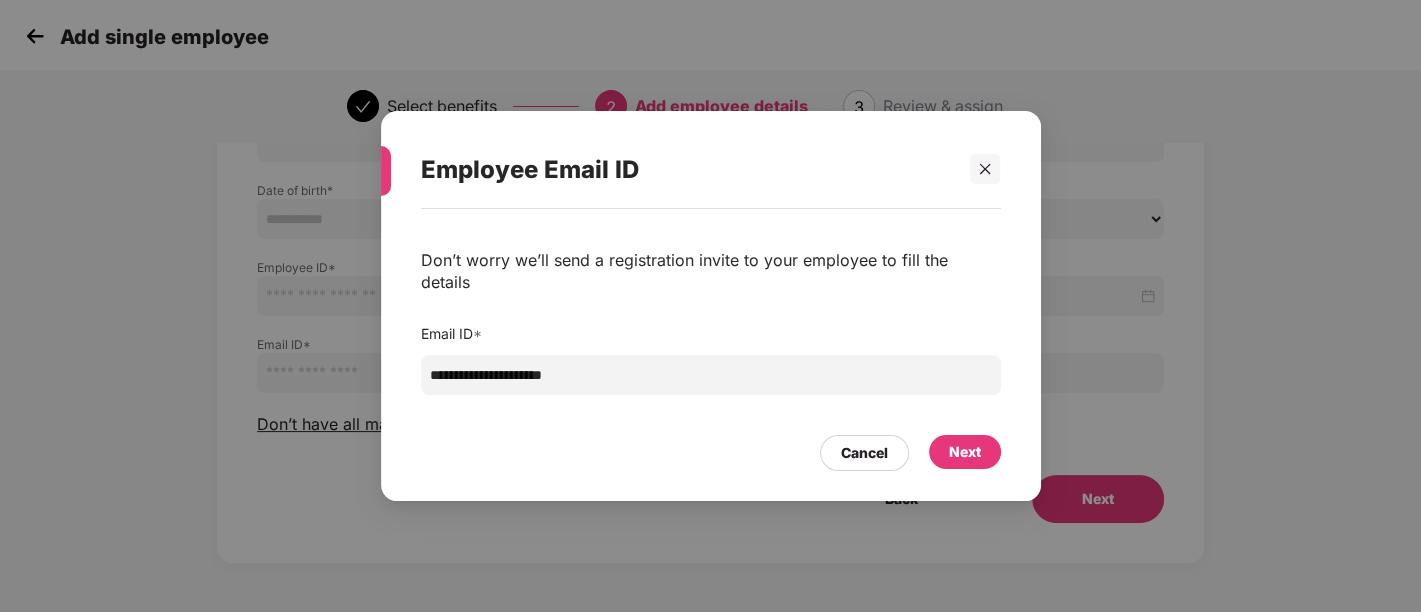 click on "**********" at bounding box center (711, 375) 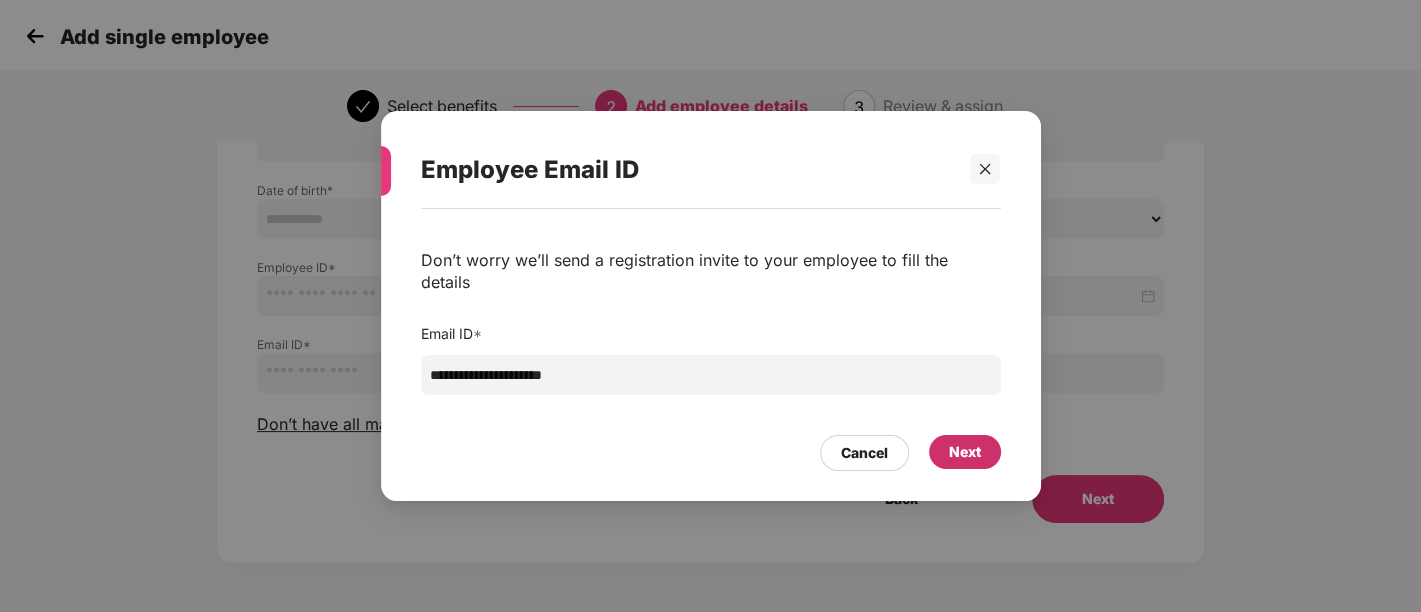 click on "Next" at bounding box center (965, 452) 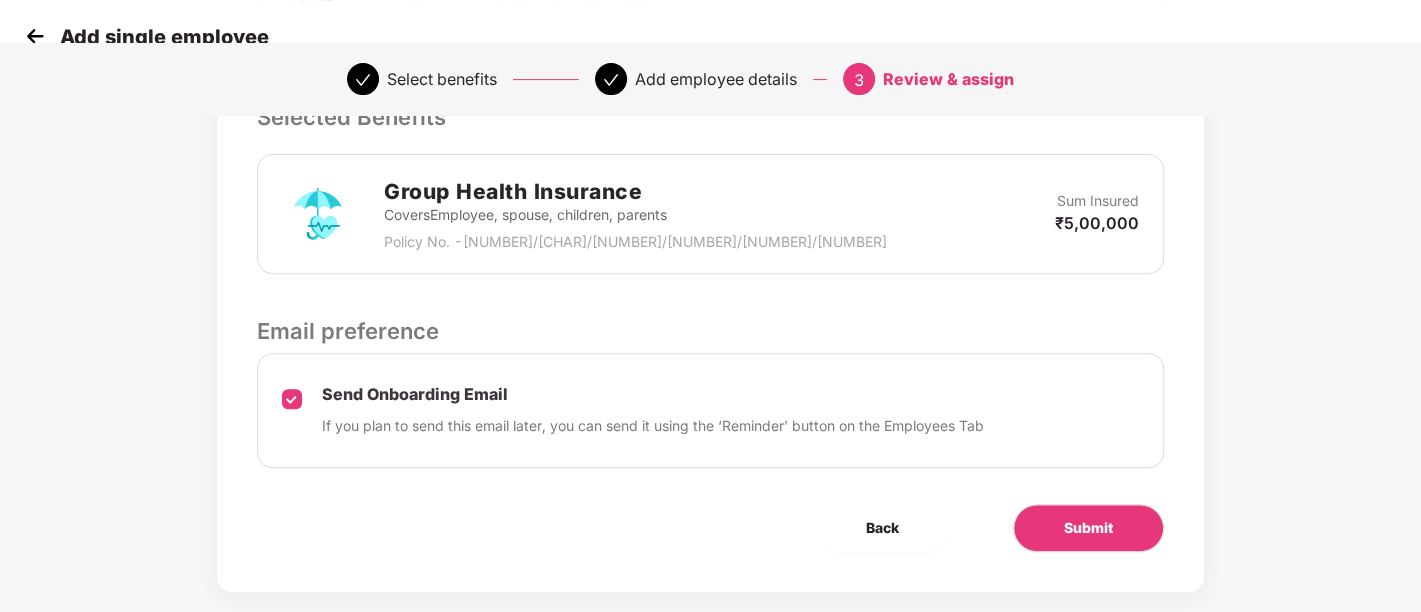 scroll, scrollTop: 524, scrollLeft: 0, axis: vertical 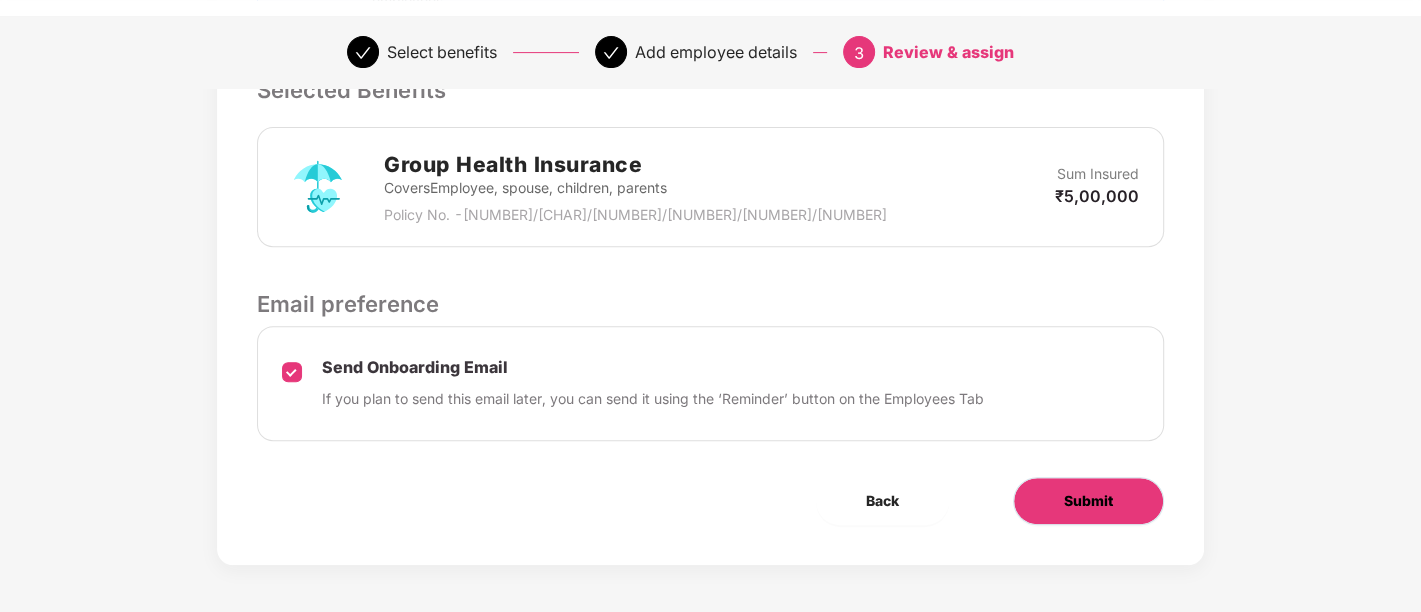 click on "Submit" at bounding box center [1088, 501] 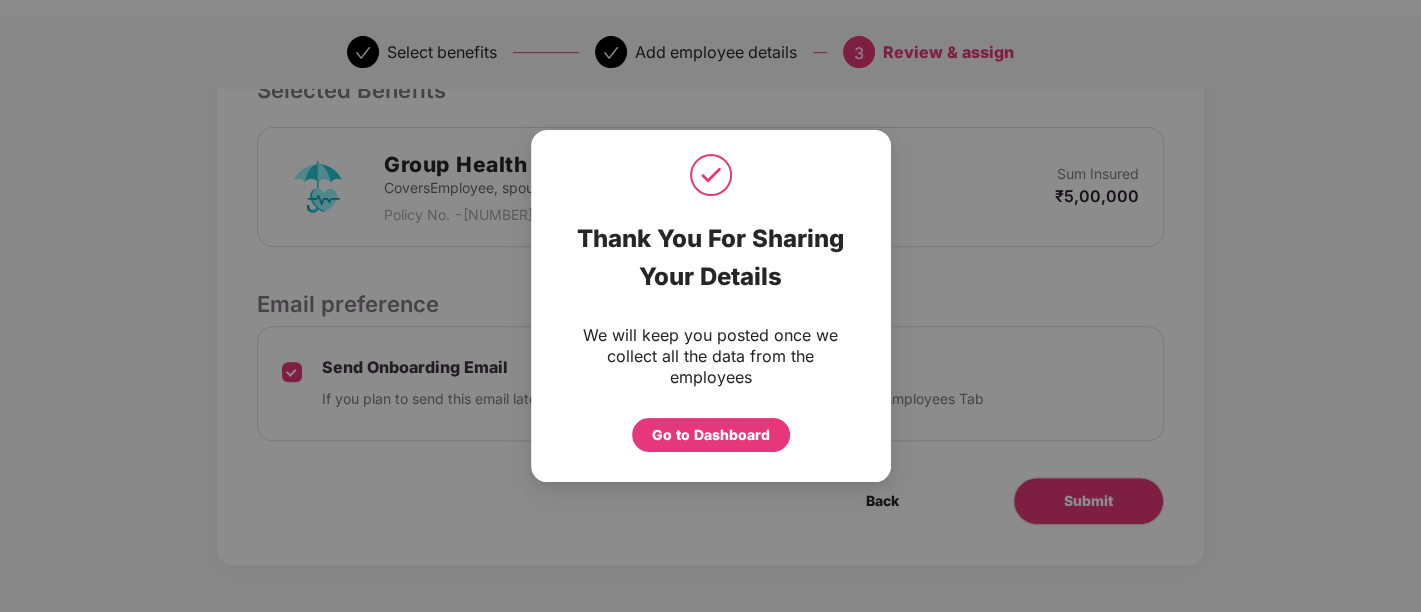 click on "Go to Dashboard" at bounding box center [711, 430] 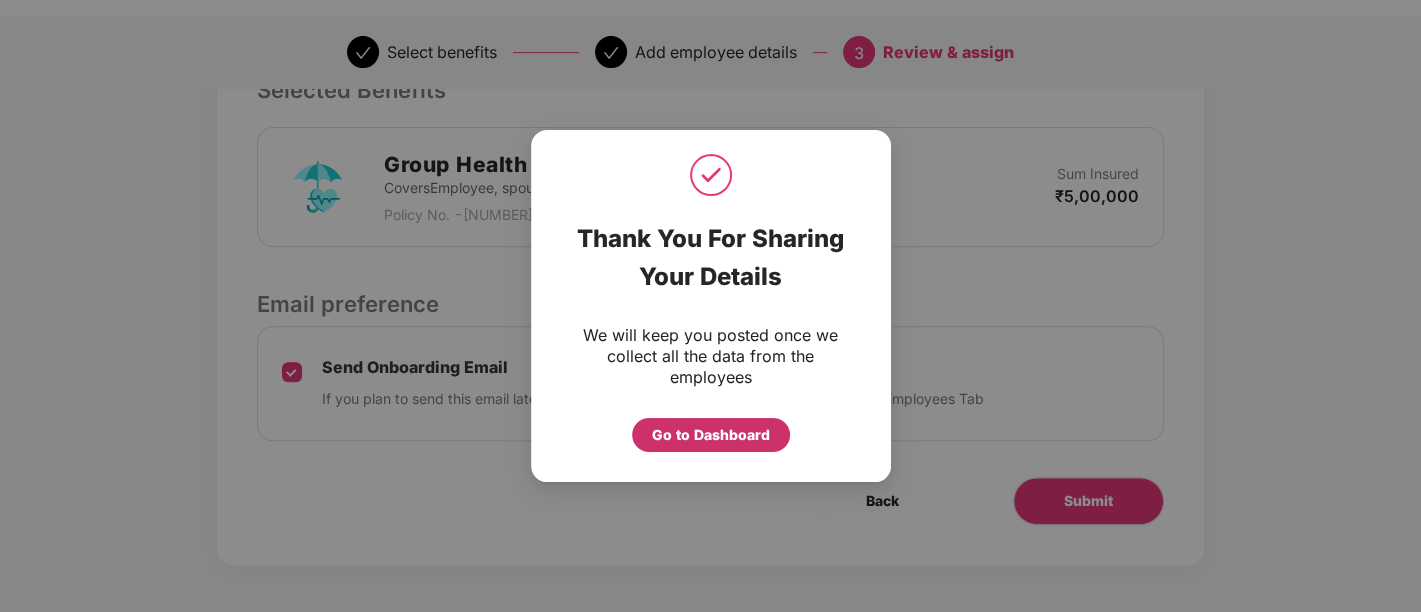 click on "Go to Dashboard" at bounding box center (711, 435) 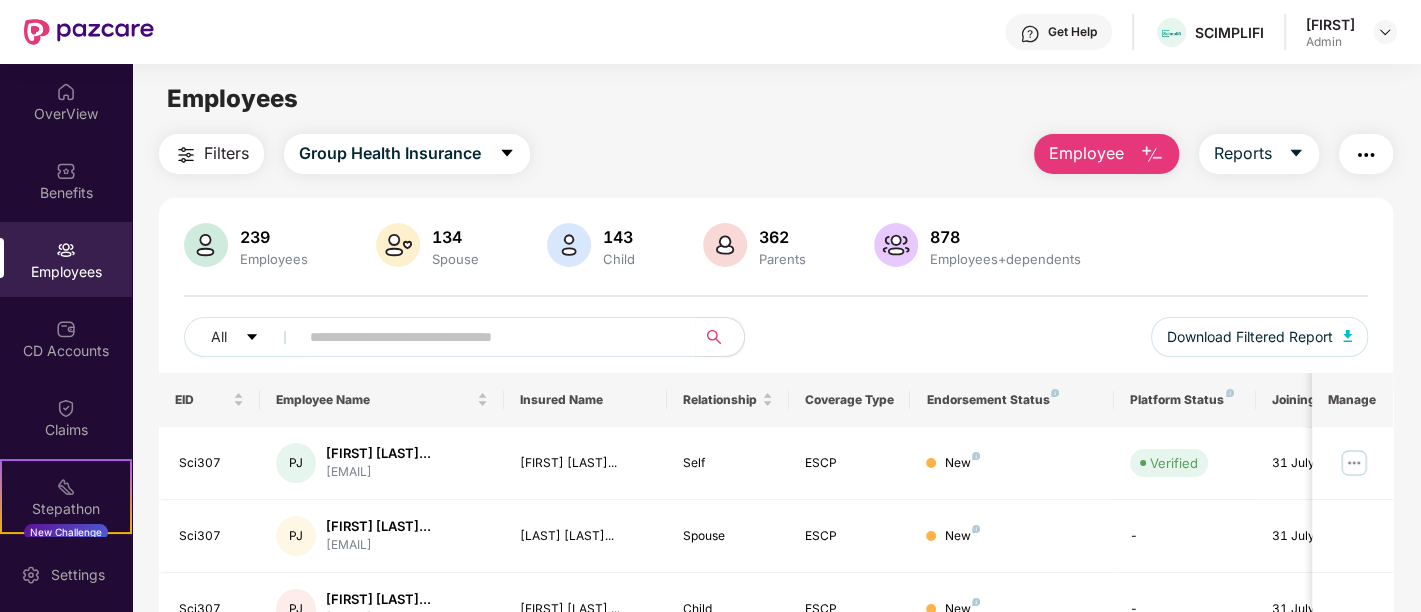 click on "Employee" at bounding box center [1086, 153] 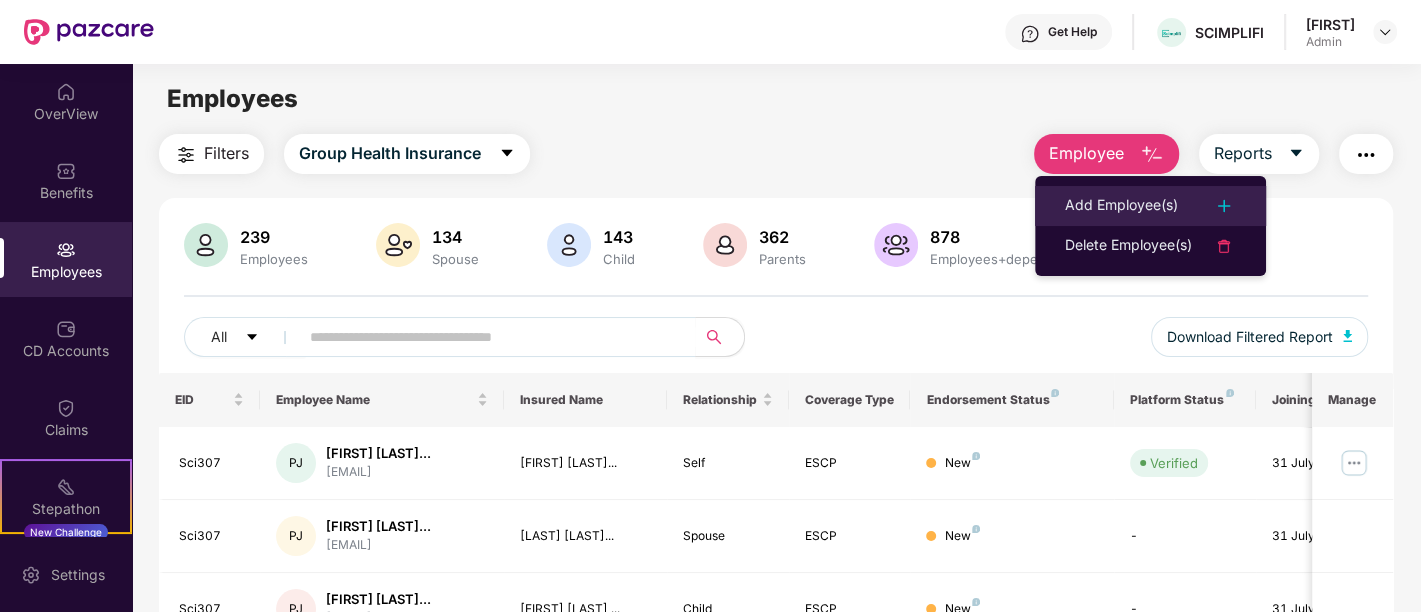 click on "Add Employee(s)" at bounding box center [1121, 206] 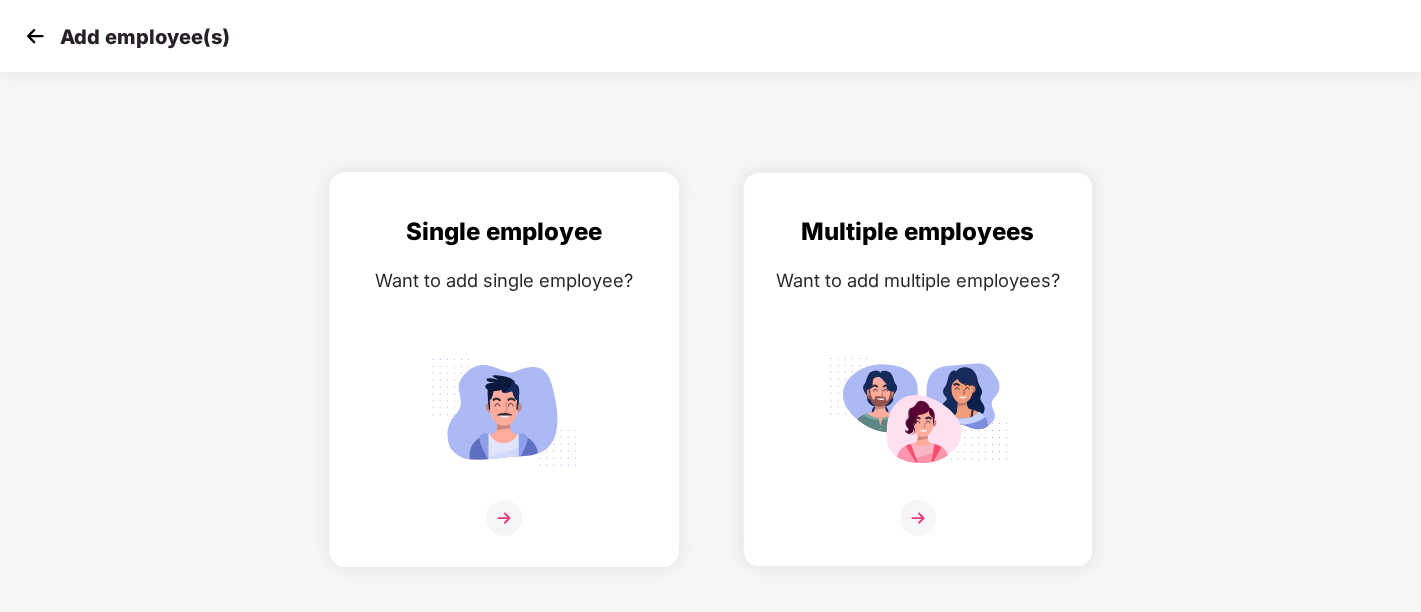 click at bounding box center (504, 518) 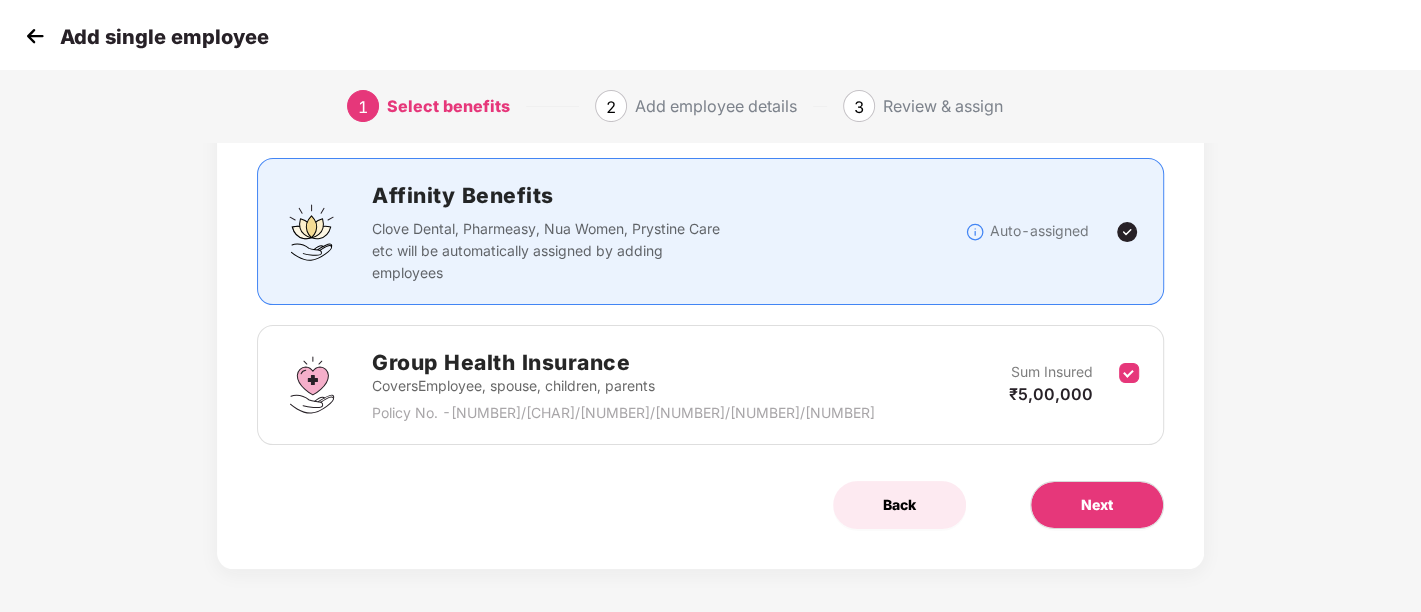 scroll, scrollTop: 125, scrollLeft: 0, axis: vertical 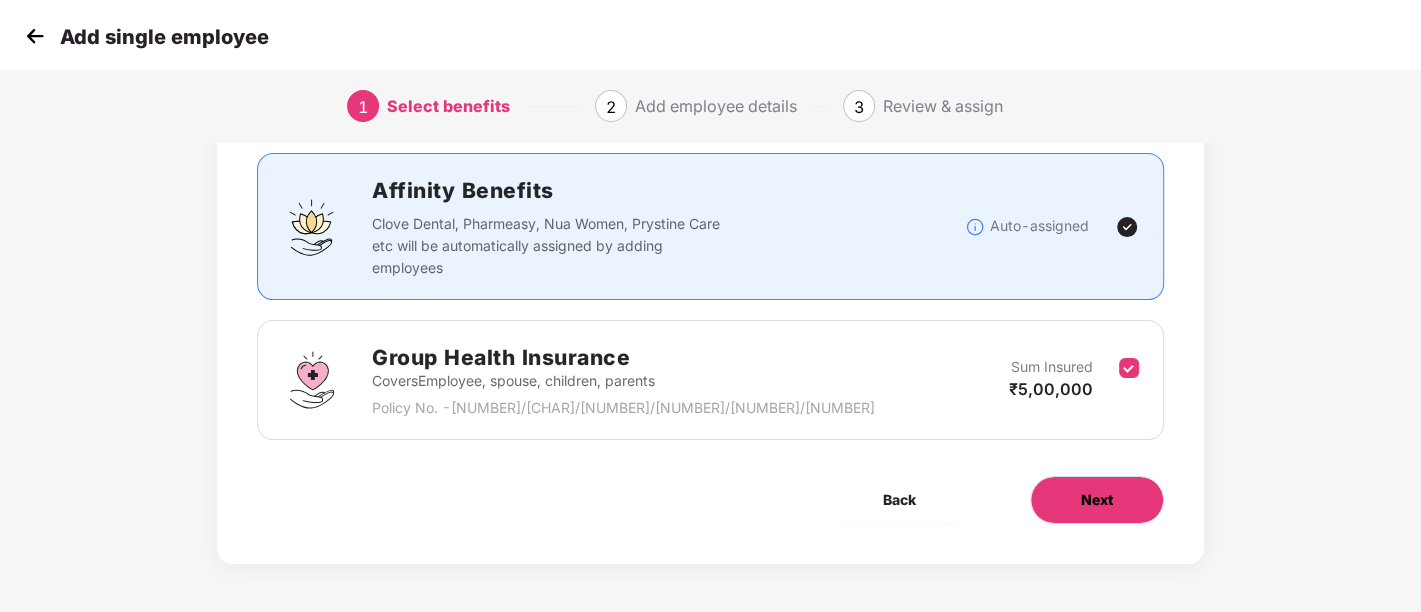 click on "Next" at bounding box center [1097, 500] 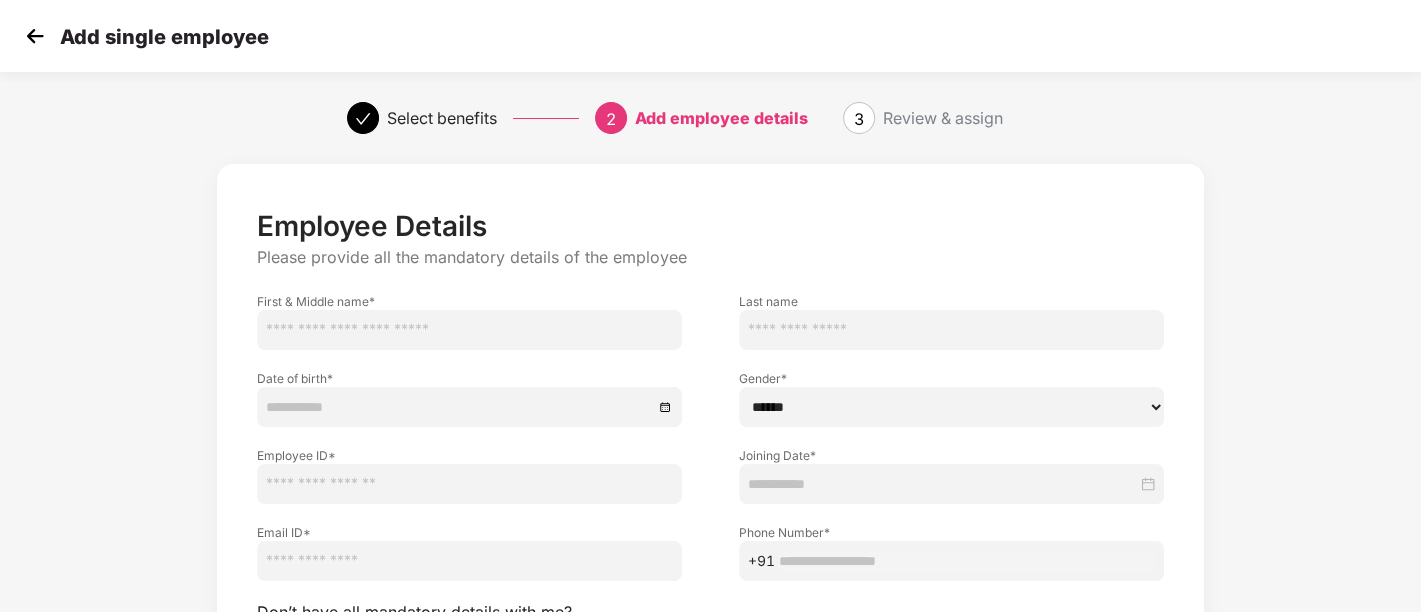 scroll, scrollTop: 188, scrollLeft: 0, axis: vertical 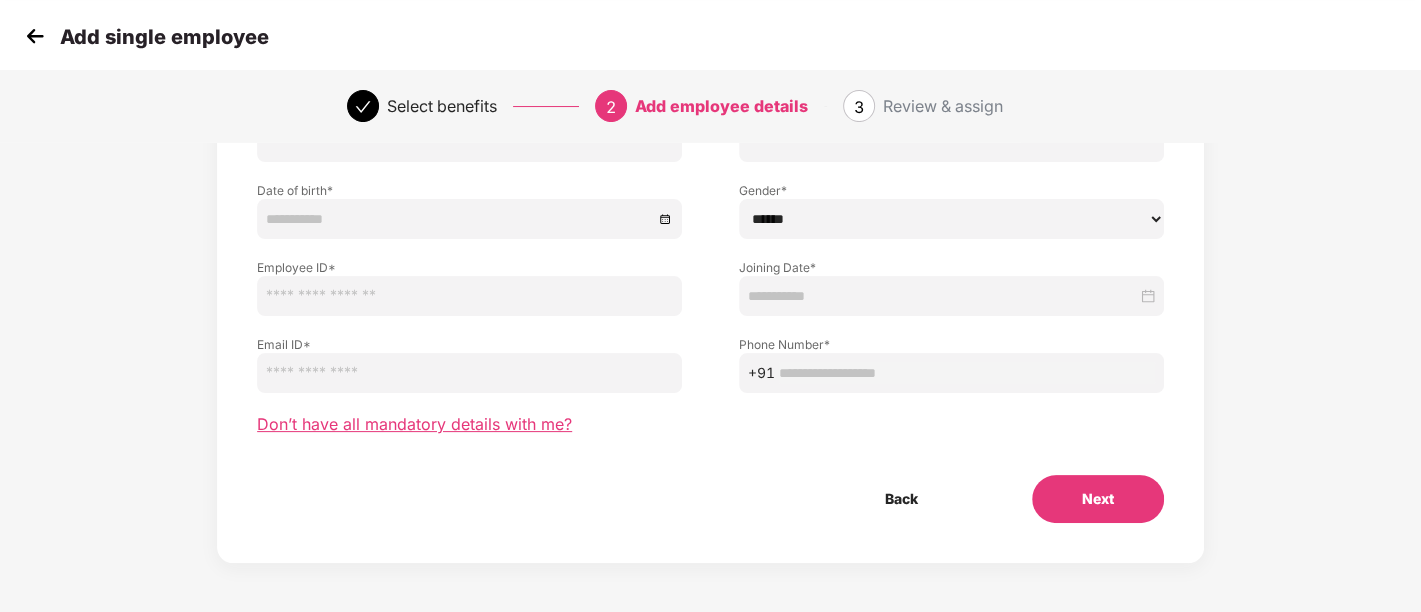 click on "Don’t have all mandatory details with me?" at bounding box center [414, 424] 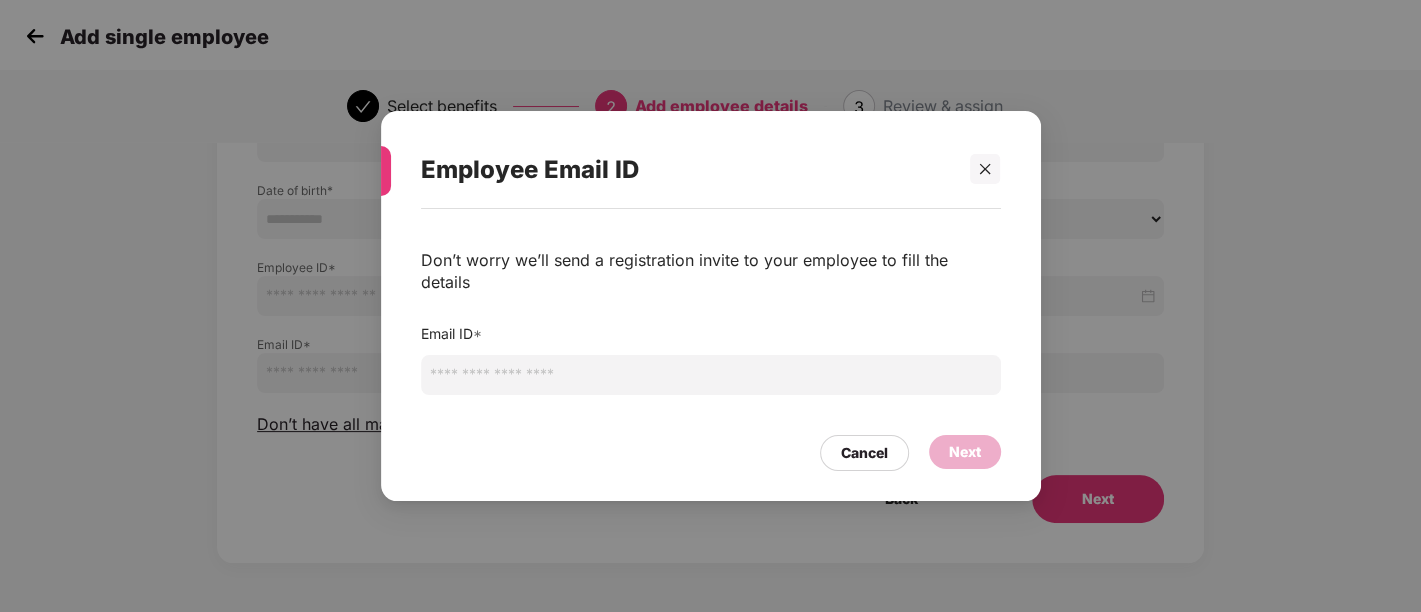 paste on "**********" 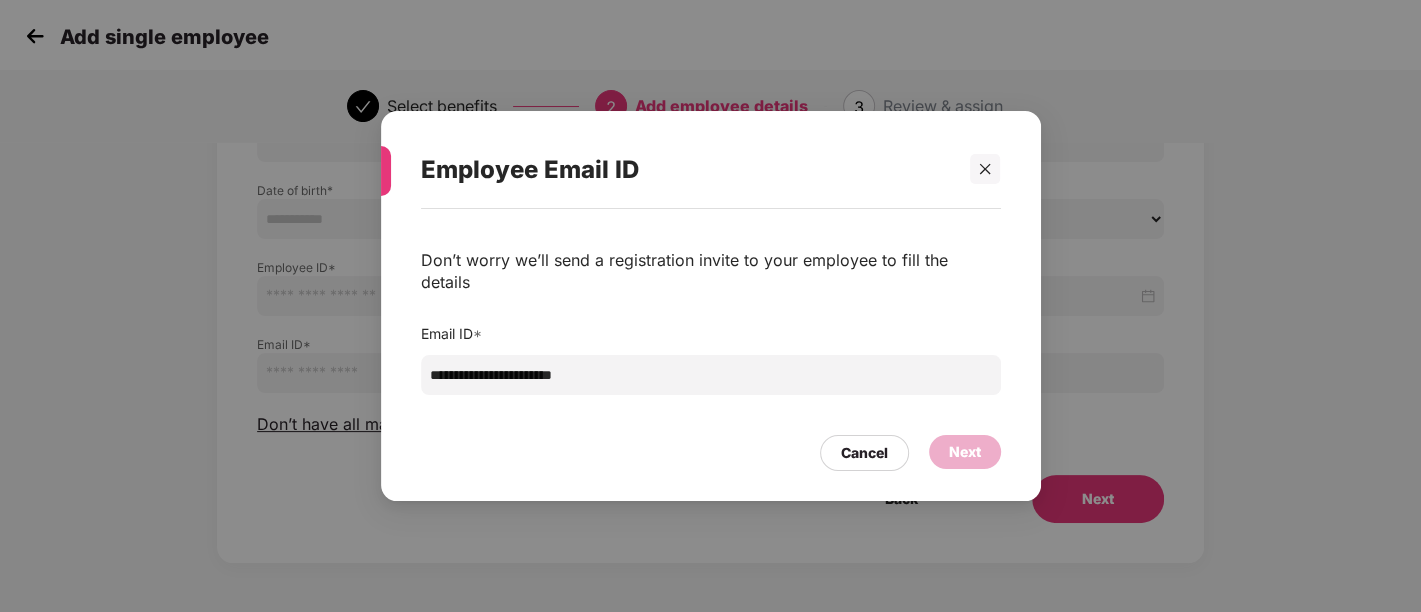 click on "**********" at bounding box center [711, 375] 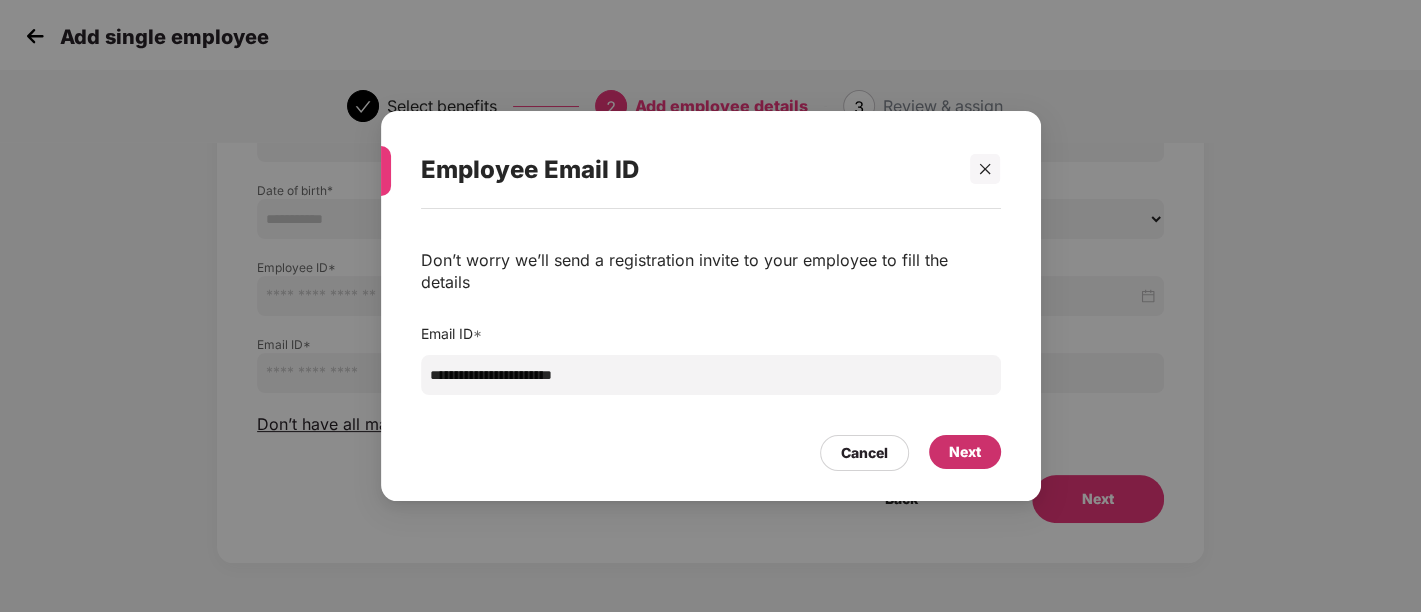 type on "**********" 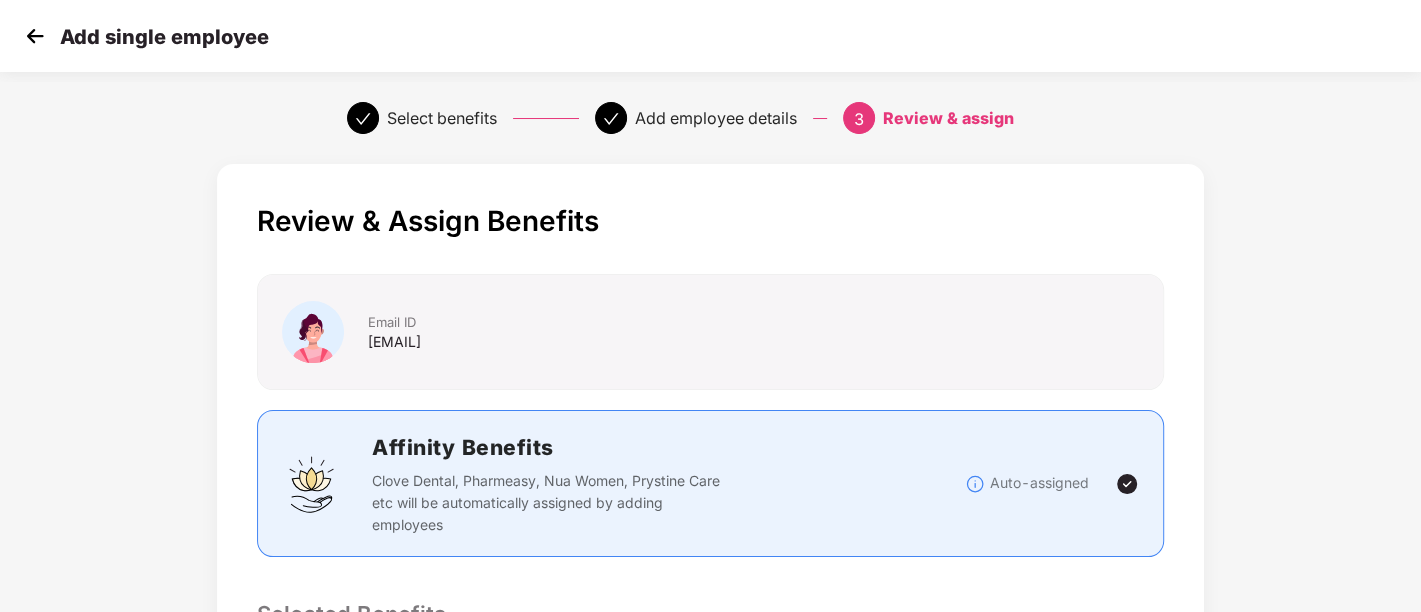 scroll, scrollTop: 524, scrollLeft: 0, axis: vertical 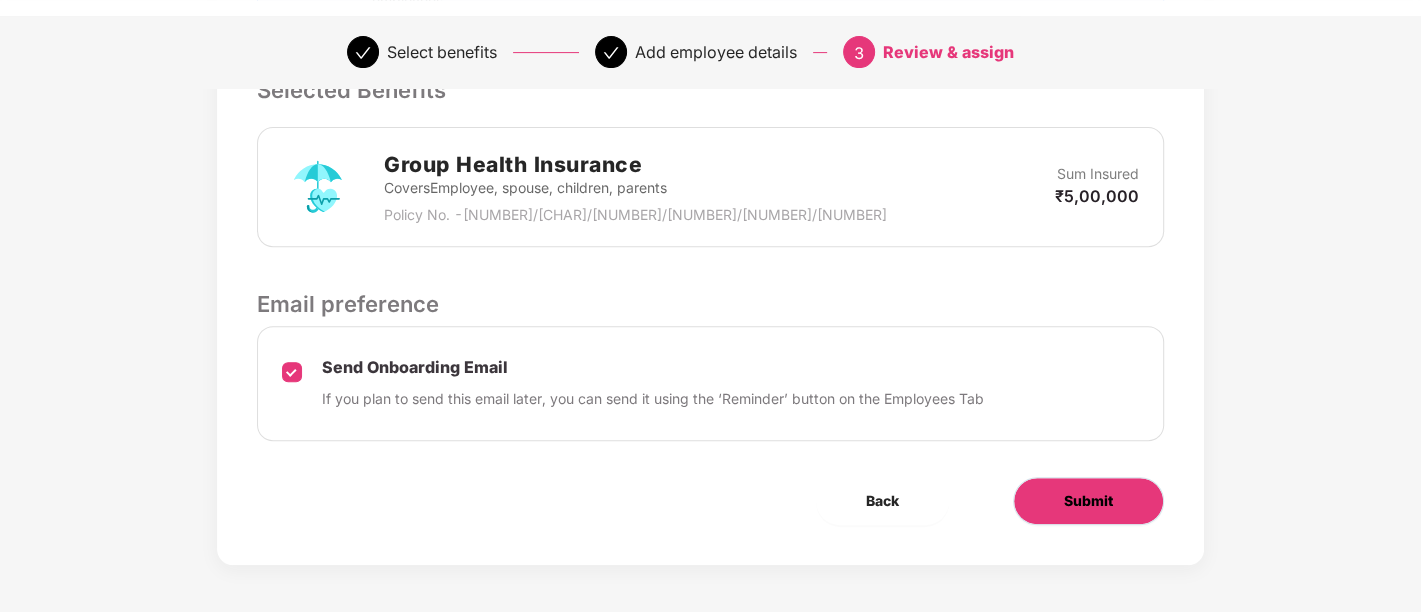 click on "Submit" at bounding box center [1088, 501] 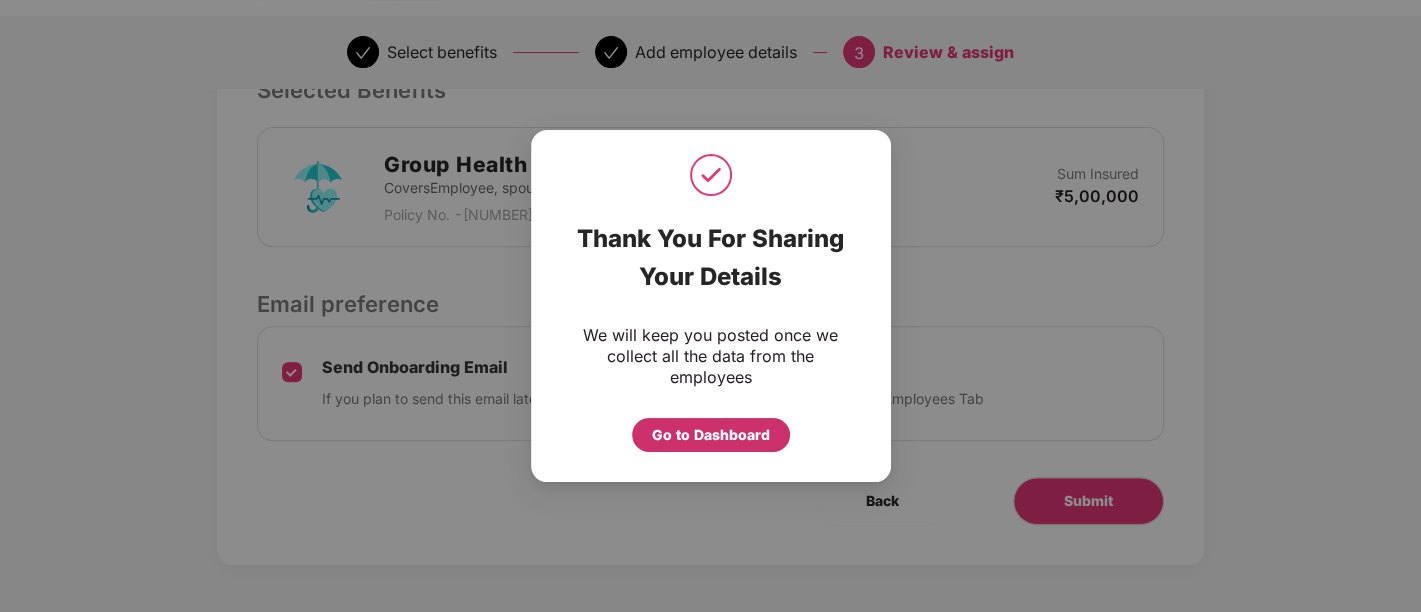 click on "Go to Dashboard" at bounding box center [711, 435] 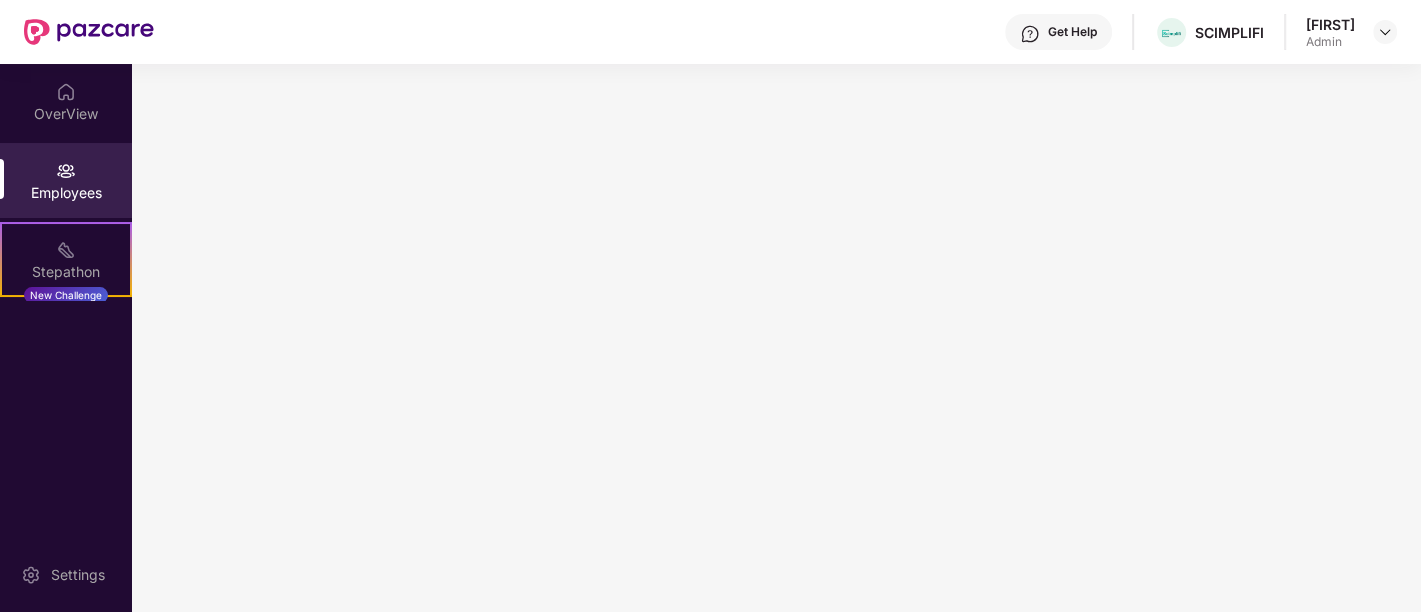 scroll, scrollTop: 0, scrollLeft: 0, axis: both 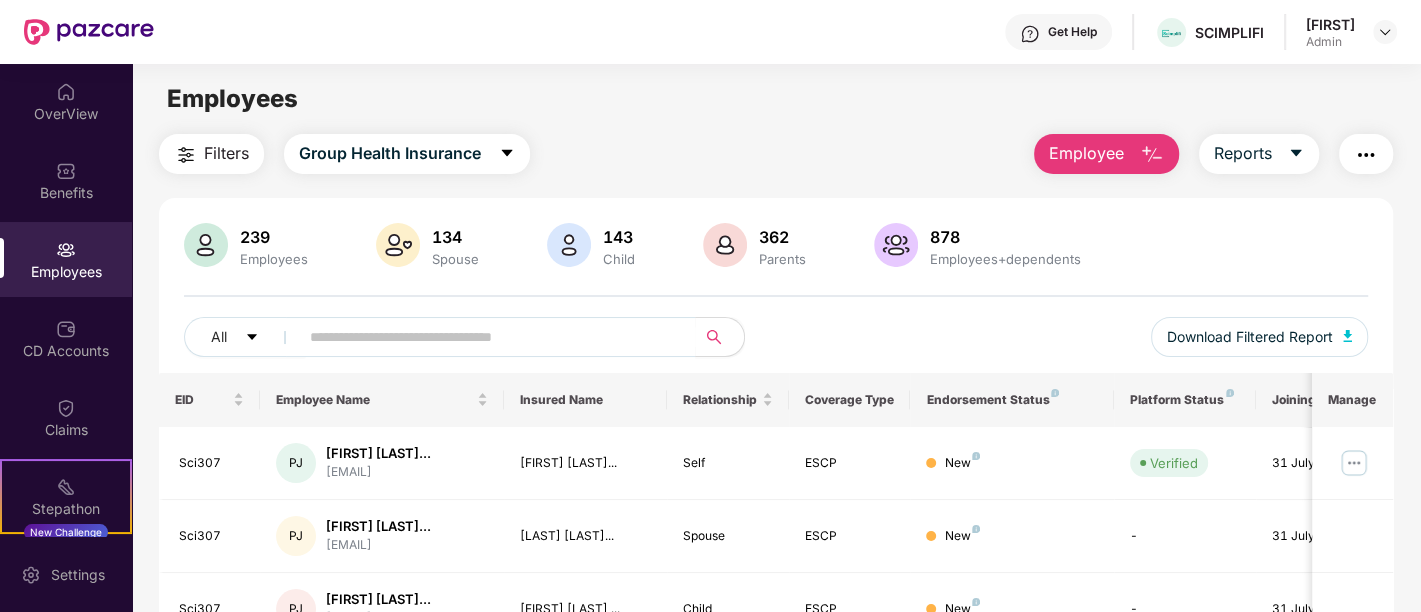 click on "Employee" at bounding box center (1086, 153) 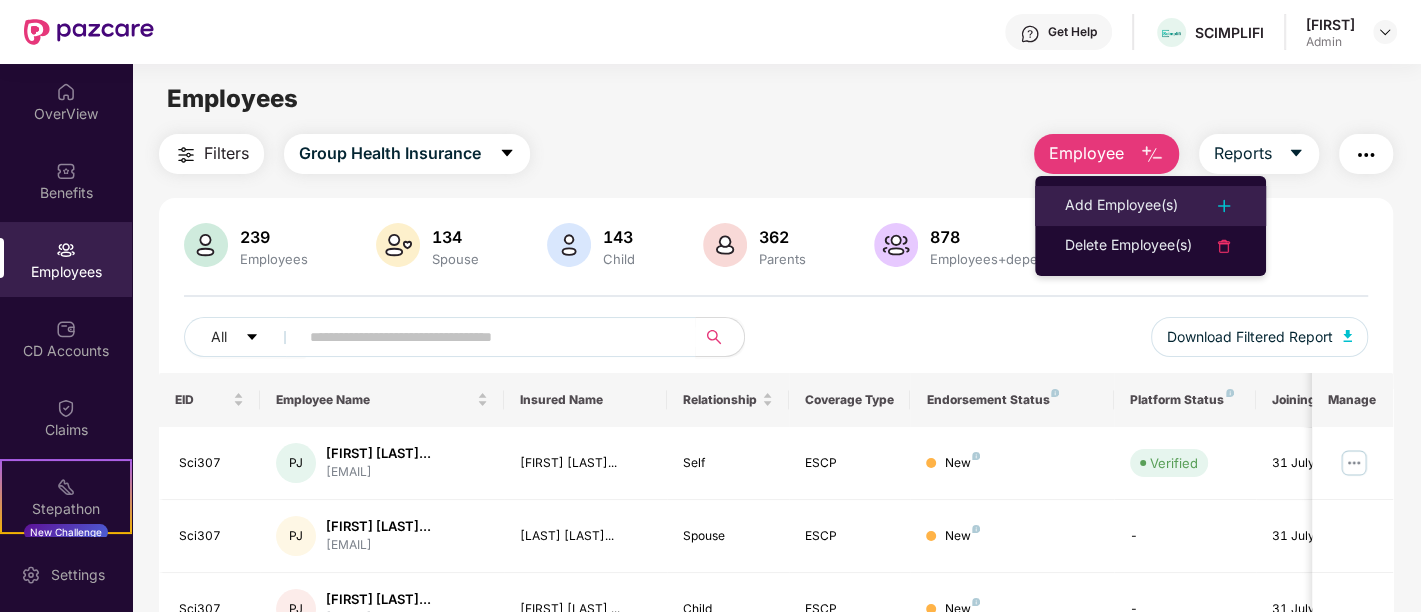 click on "Add Employee(s)" at bounding box center (1150, 206) 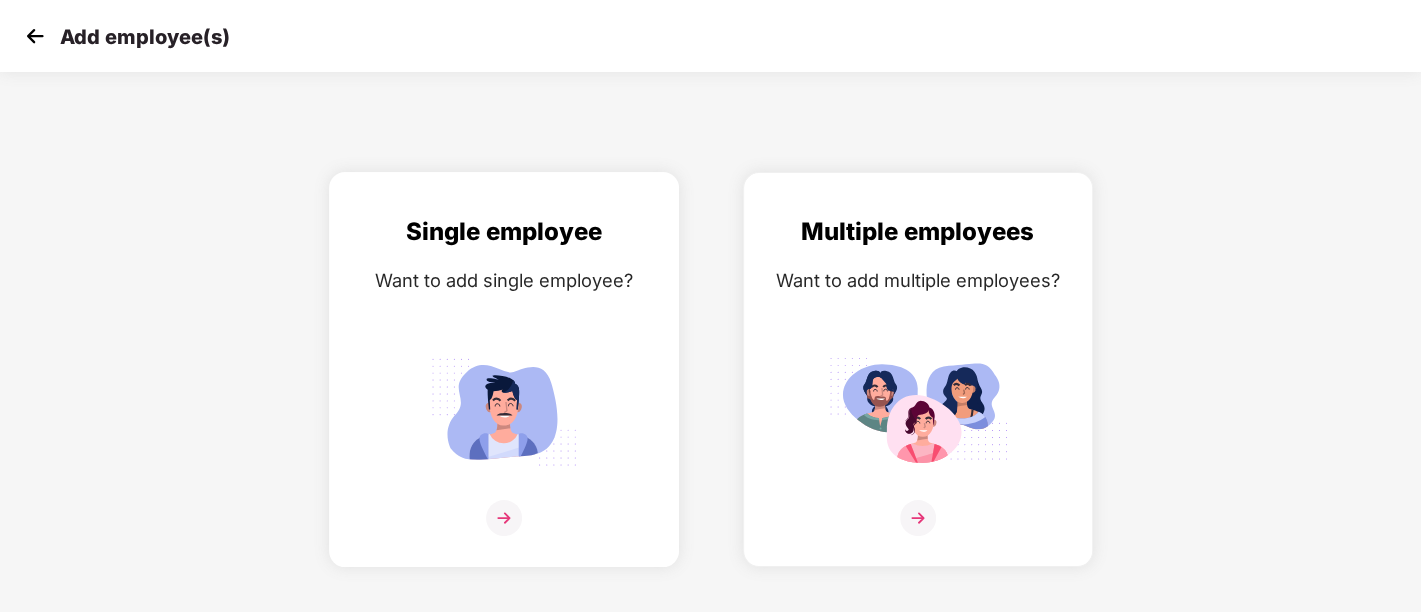 click at bounding box center (504, 530) 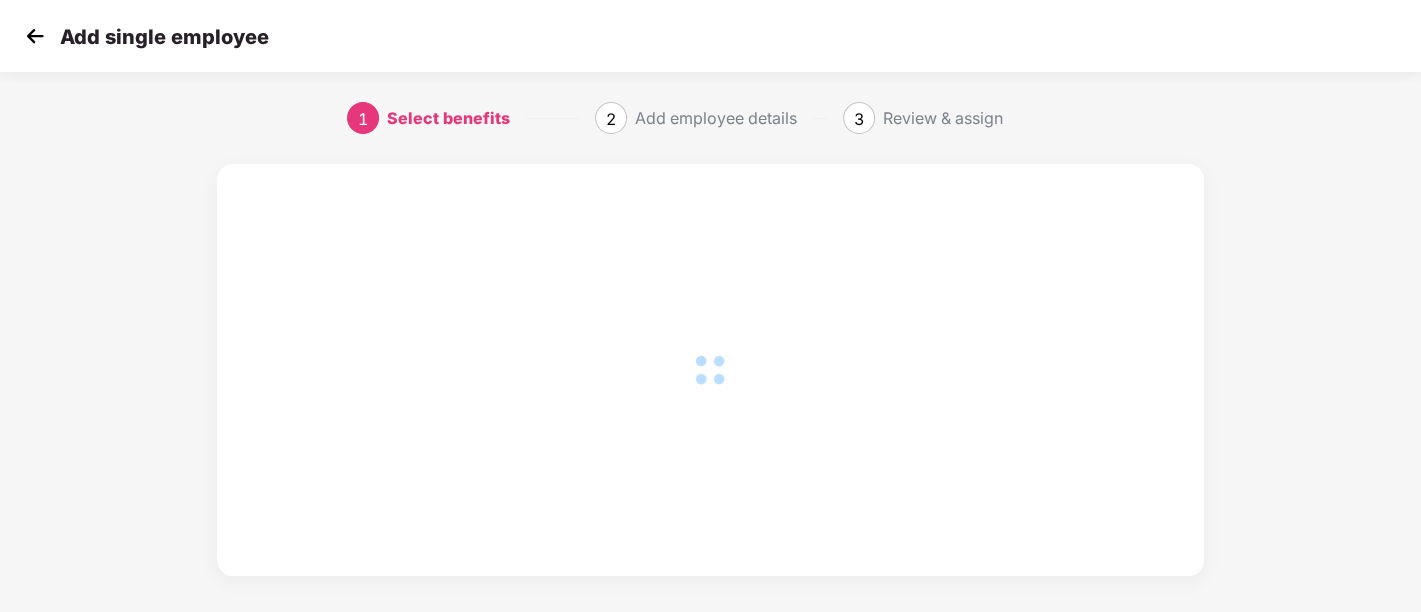 scroll, scrollTop: 125, scrollLeft: 0, axis: vertical 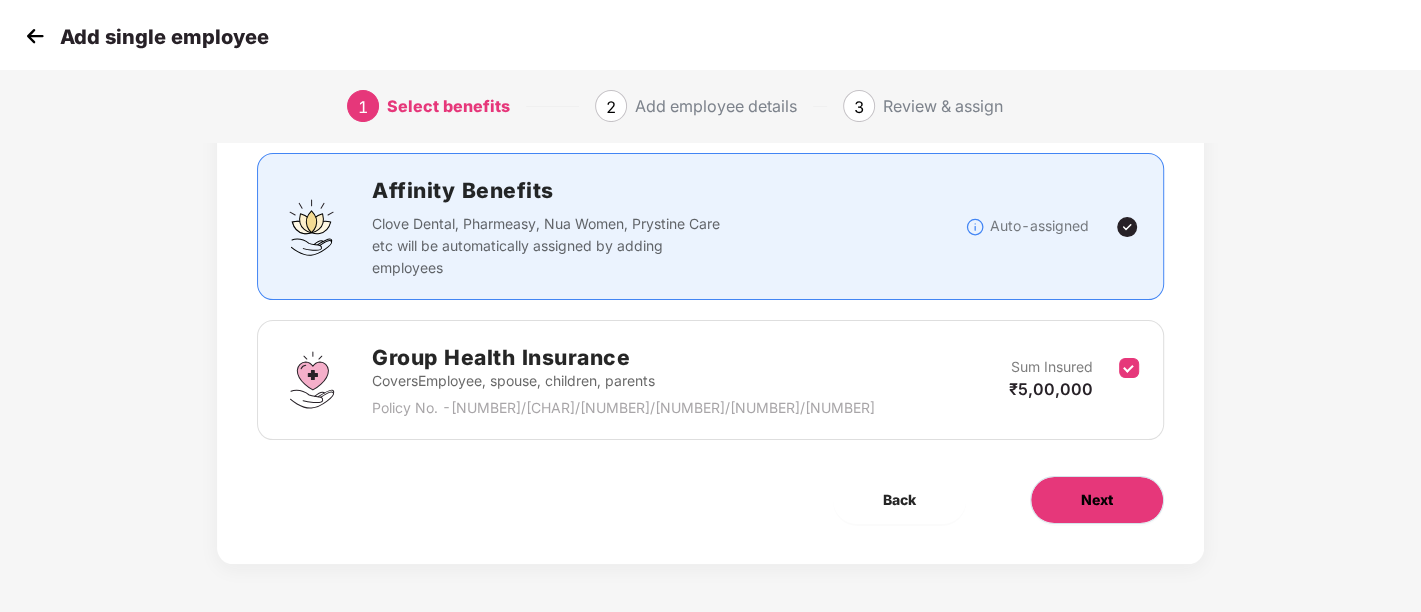 click on "Next" at bounding box center [1097, 500] 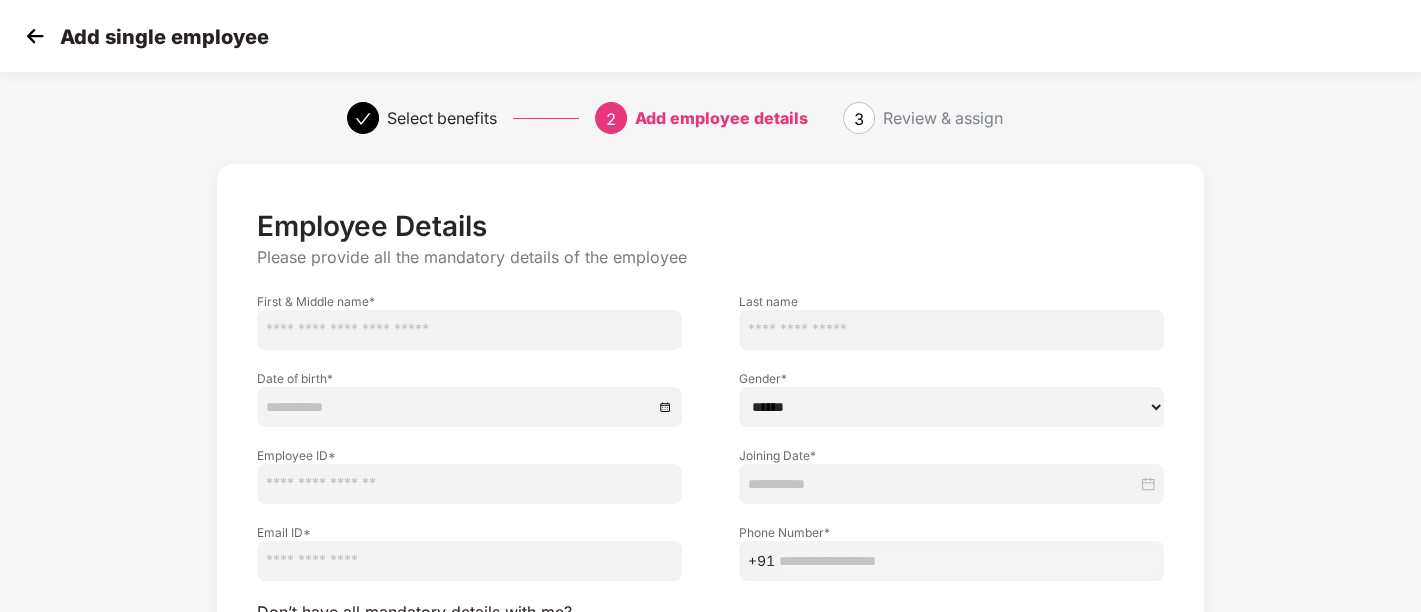 scroll, scrollTop: 188, scrollLeft: 0, axis: vertical 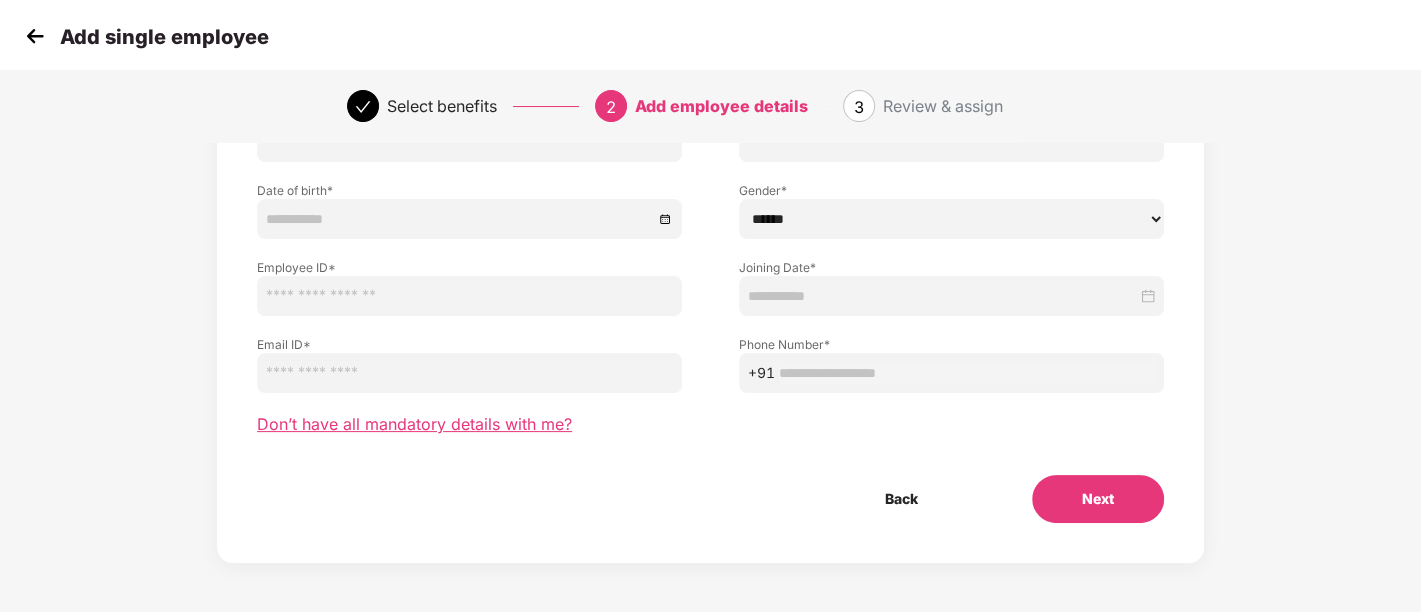 click on "Don’t have all mandatory details with me?" at bounding box center (414, 424) 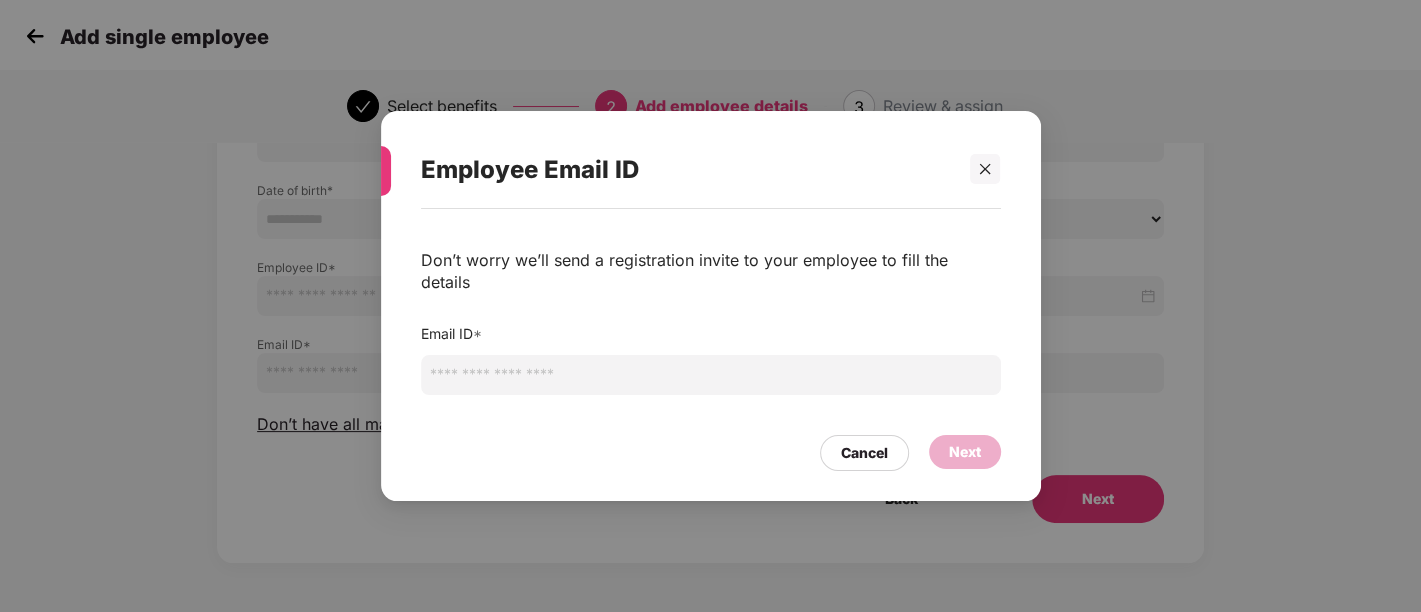 click at bounding box center (711, 375) 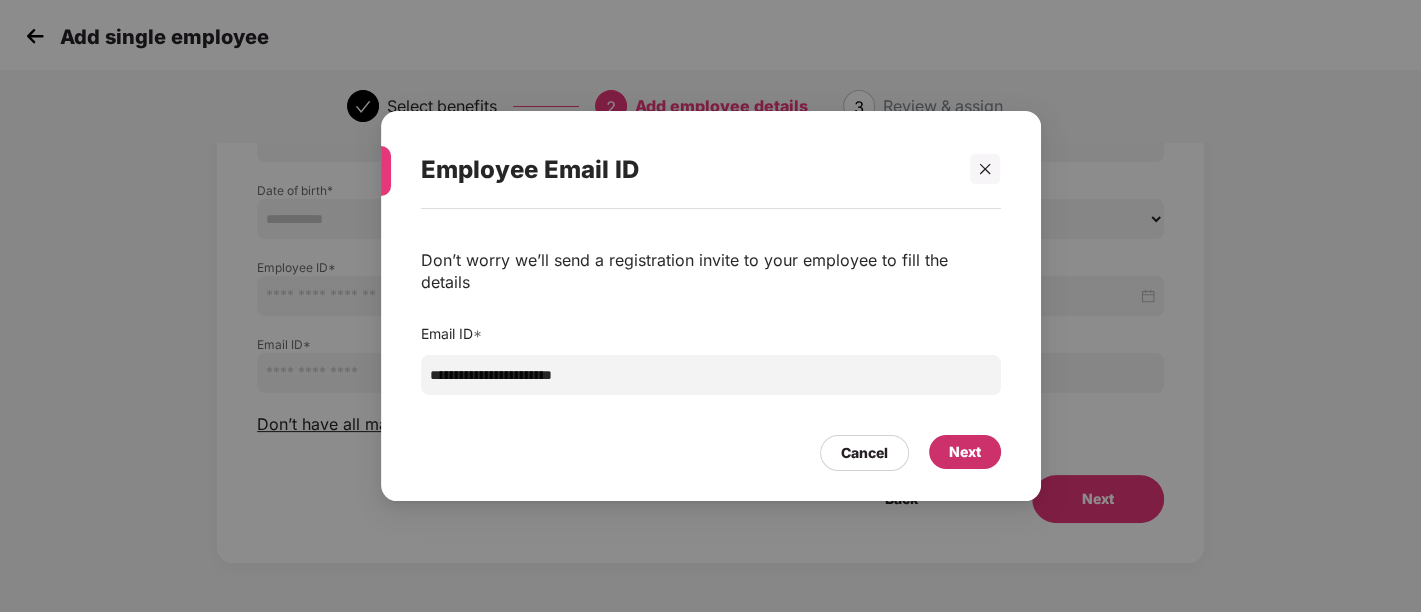 type on "**********" 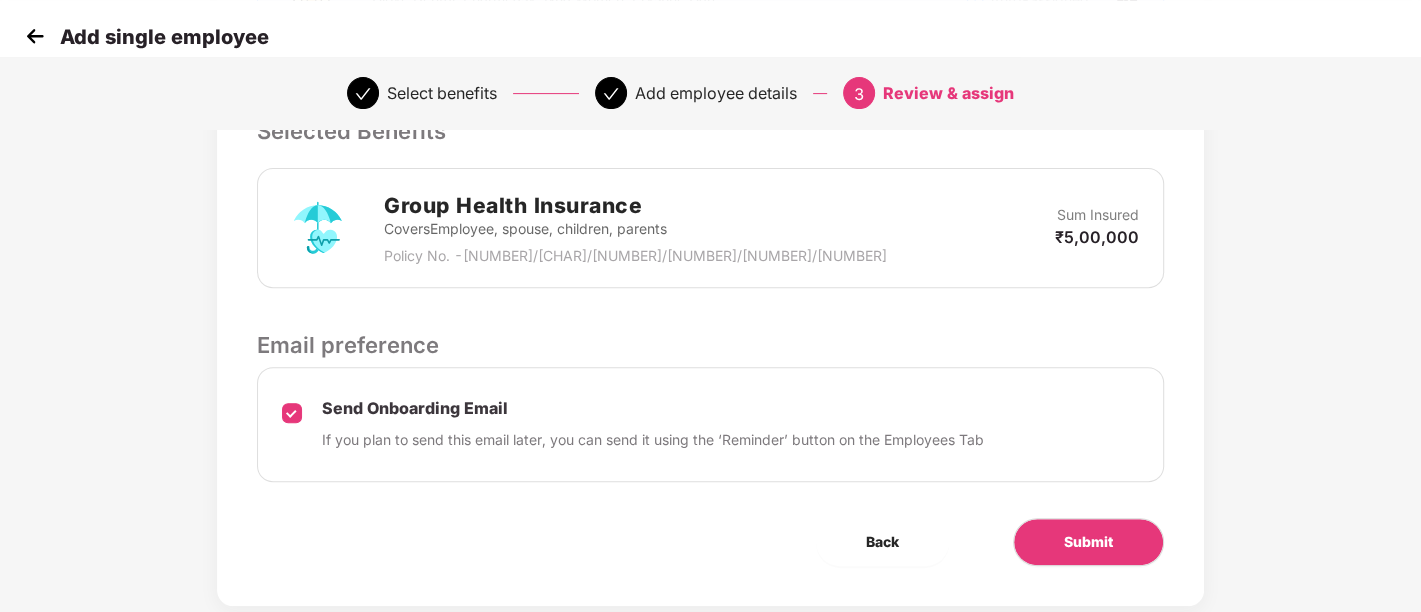 scroll, scrollTop: 524, scrollLeft: 0, axis: vertical 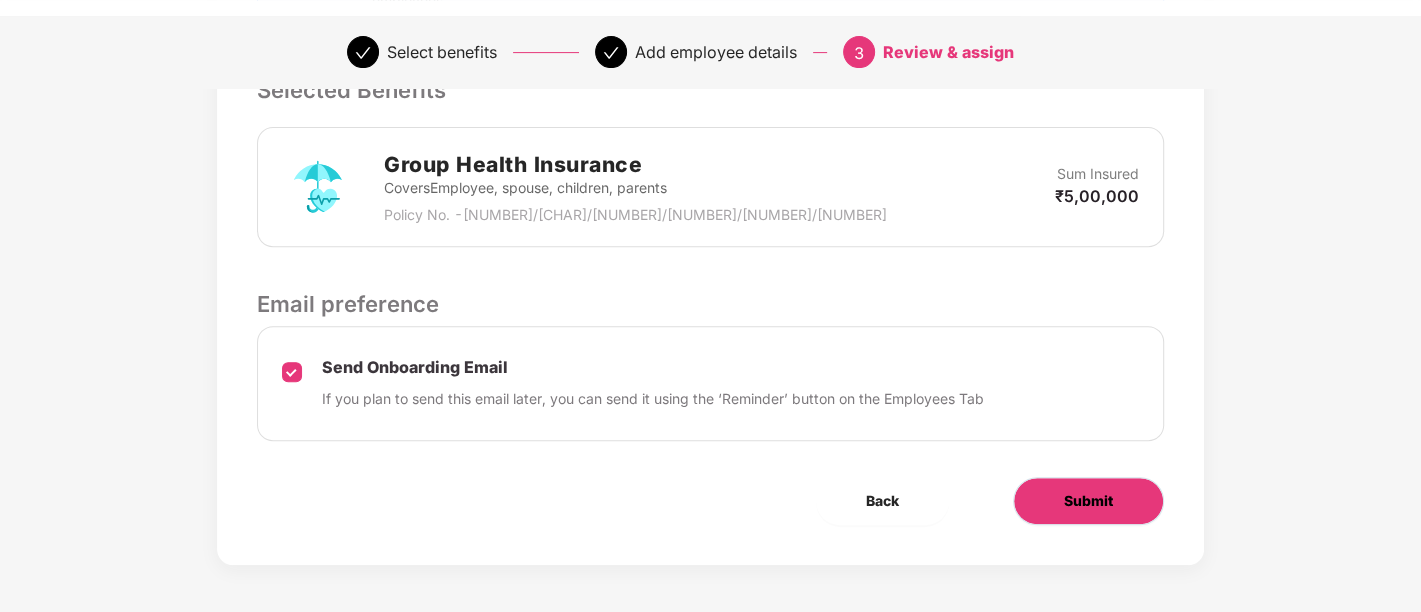click on "Submit" at bounding box center [1088, 501] 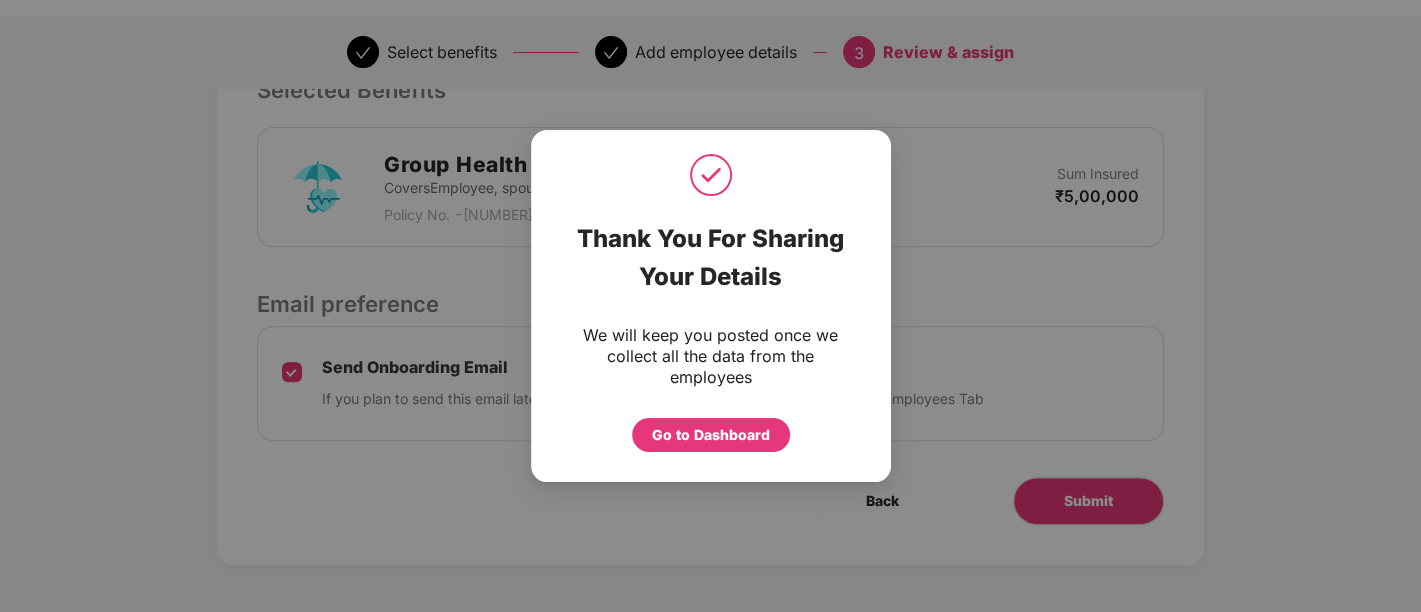 click on "Go to Dashboard" at bounding box center [711, 435] 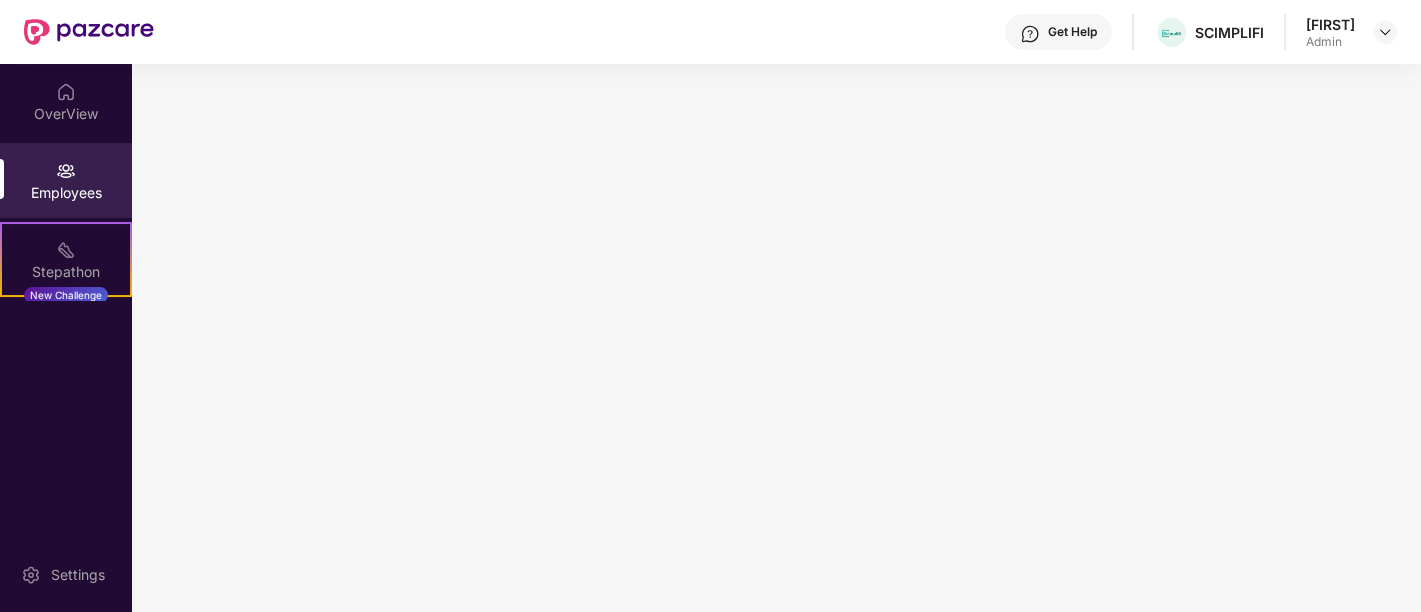 scroll, scrollTop: 0, scrollLeft: 0, axis: both 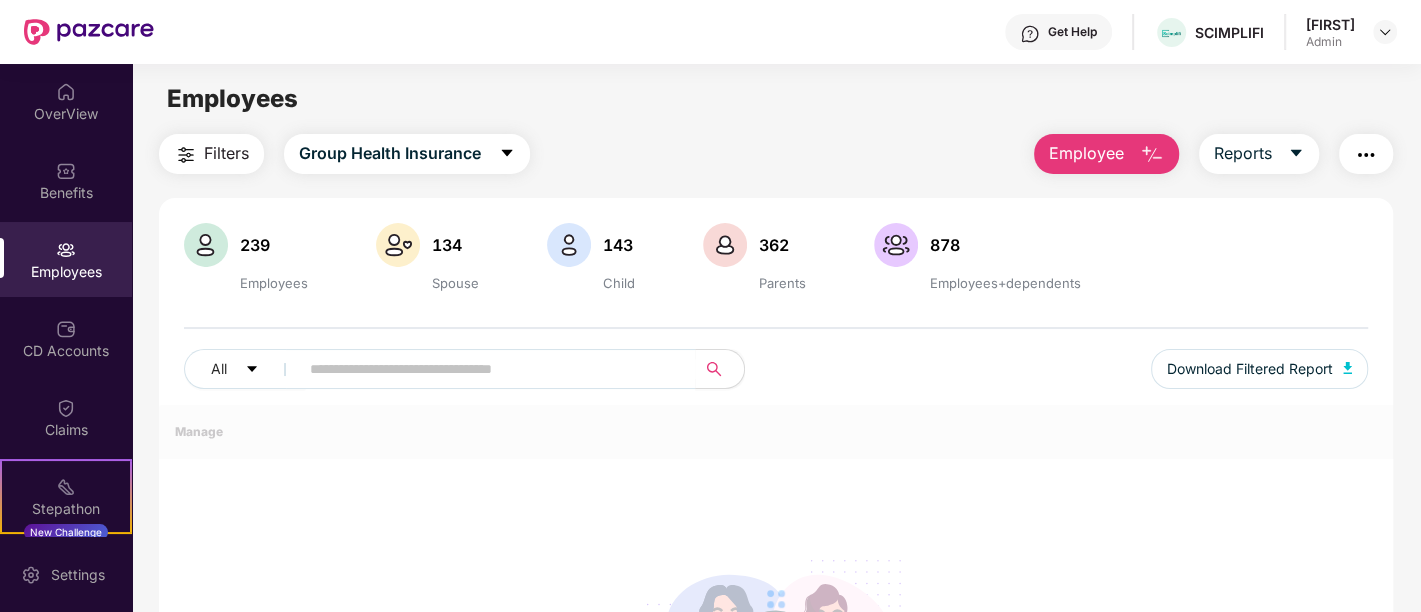 click on "All Download Filtered Report" at bounding box center (776, 377) 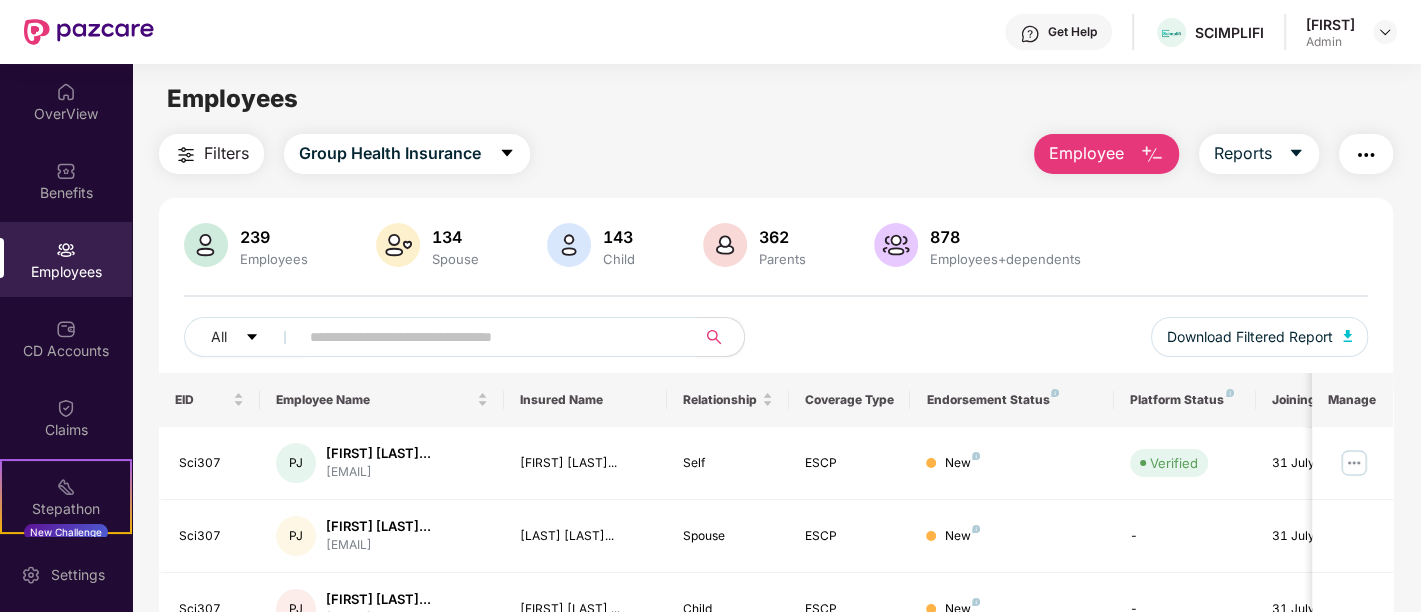 click at bounding box center (489, 337) 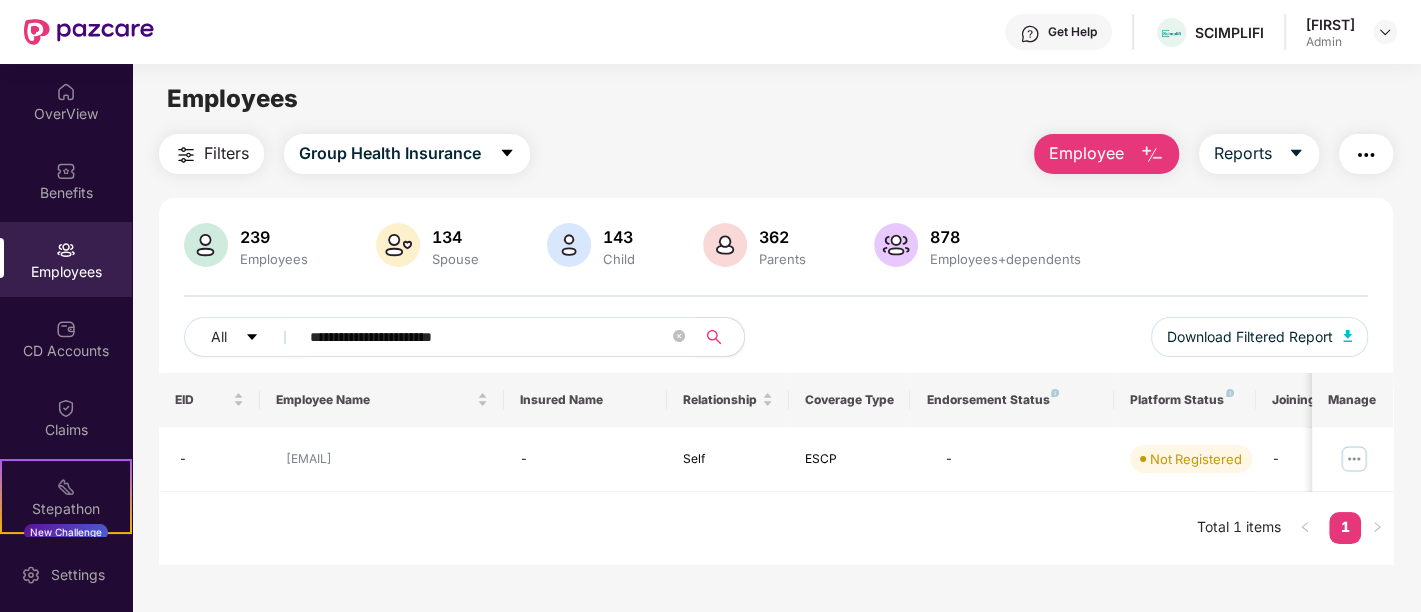 paste 